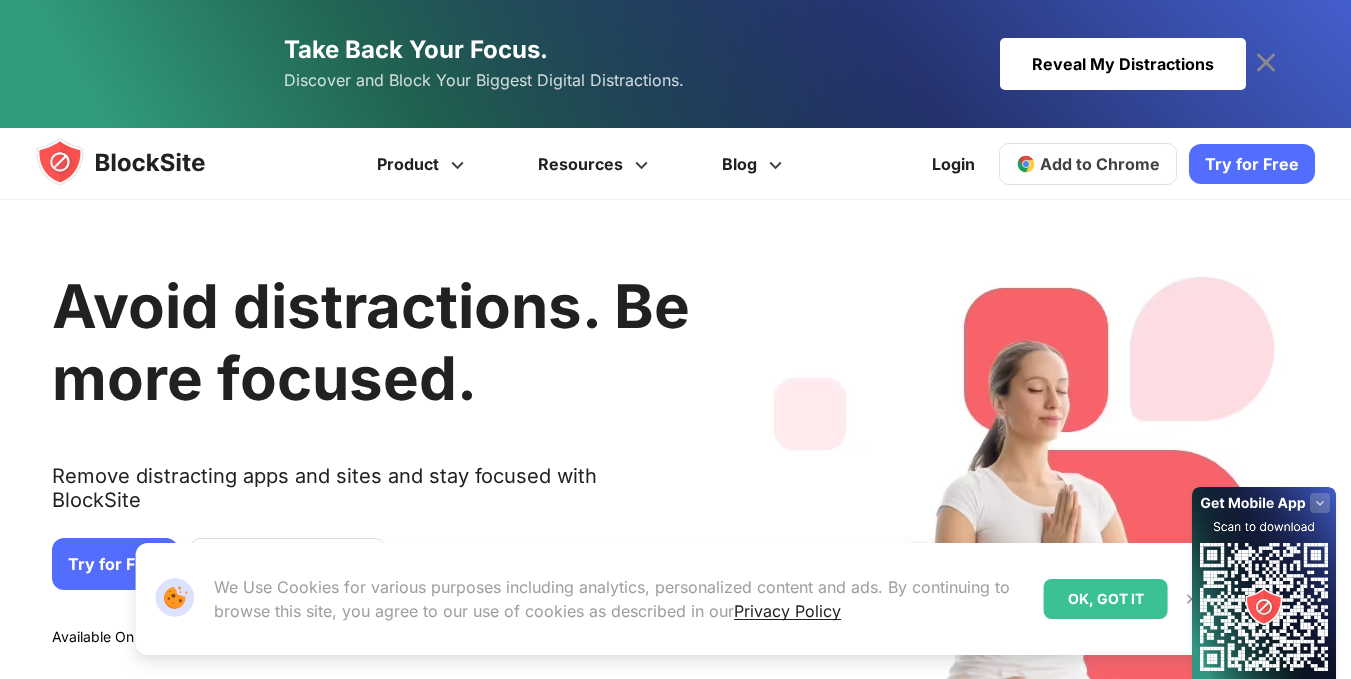 scroll, scrollTop: 0, scrollLeft: 0, axis: both 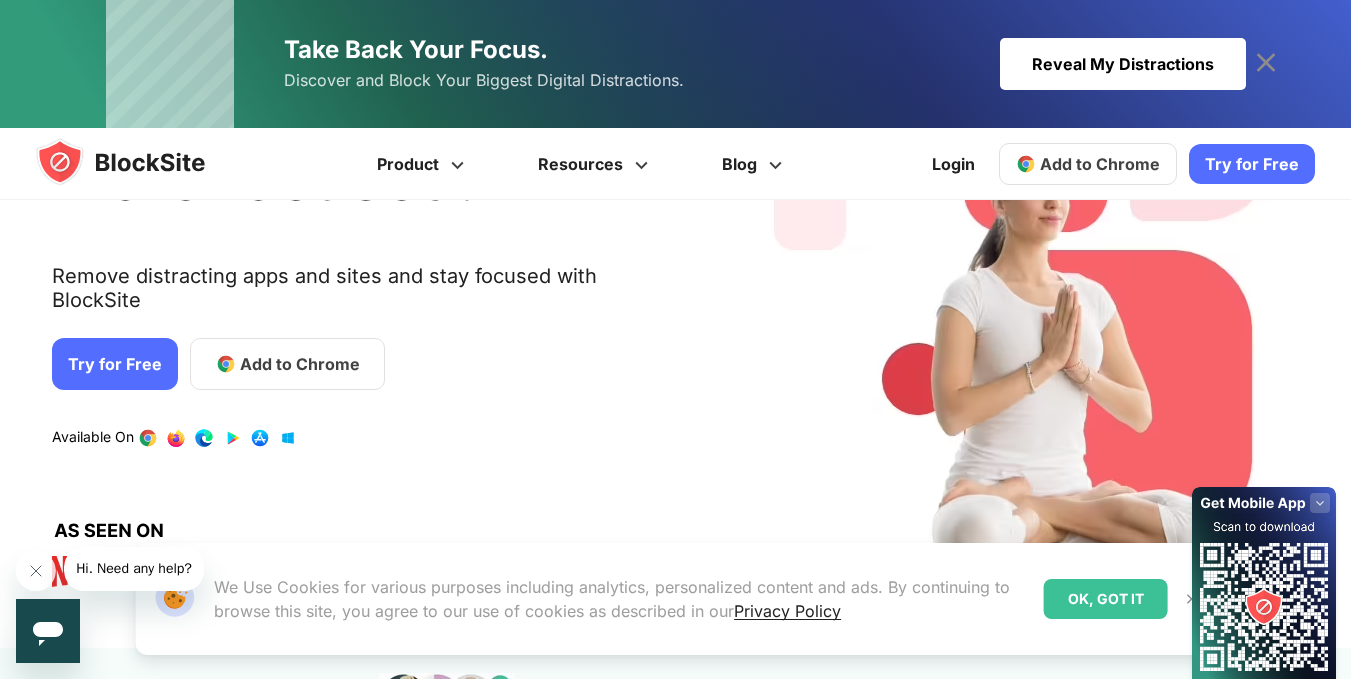 click on "Try for Free" at bounding box center [1252, 164] 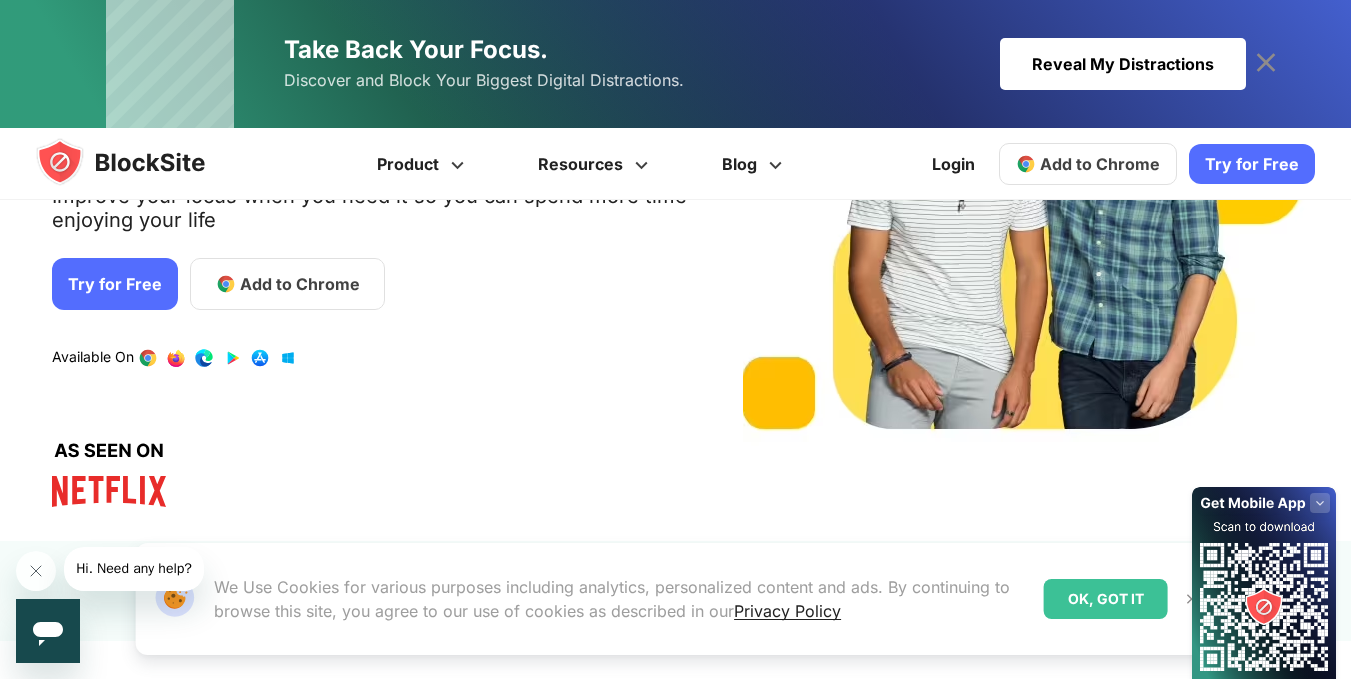 click on "OK, GOT IT" at bounding box center (1106, 599) 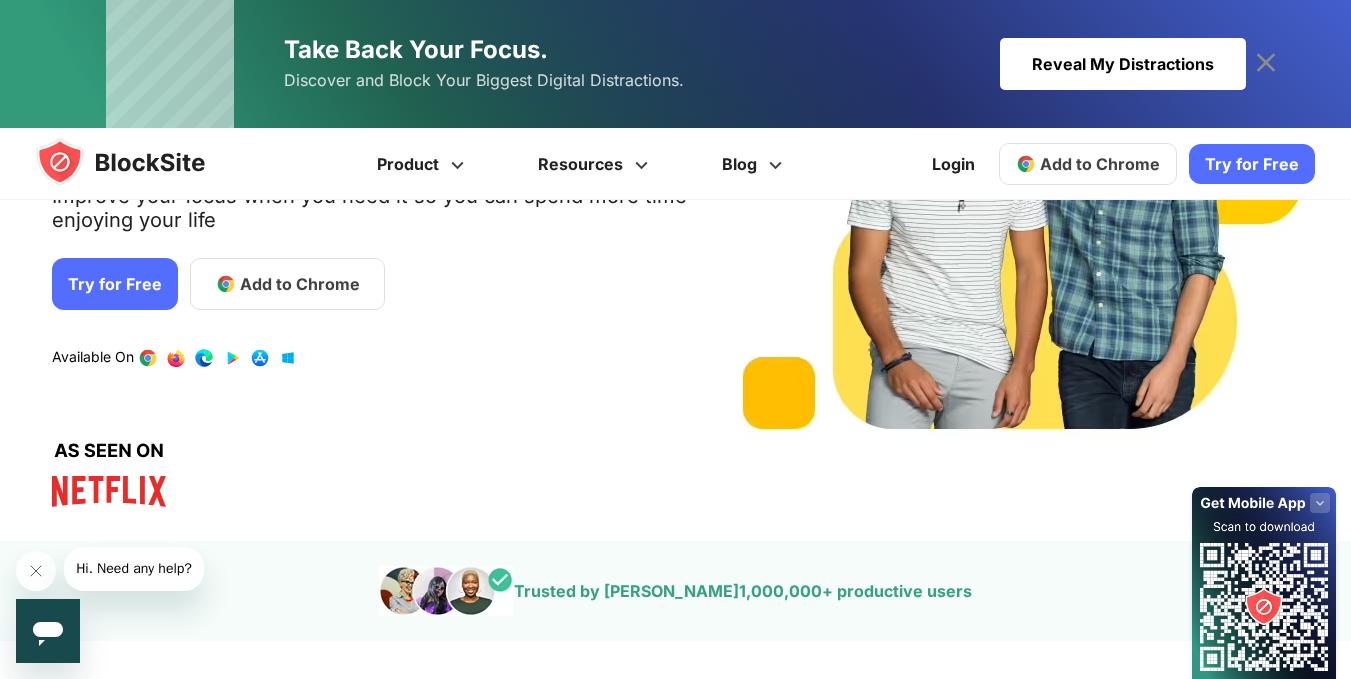 click on "Add to Chrome" at bounding box center (1100, 164) 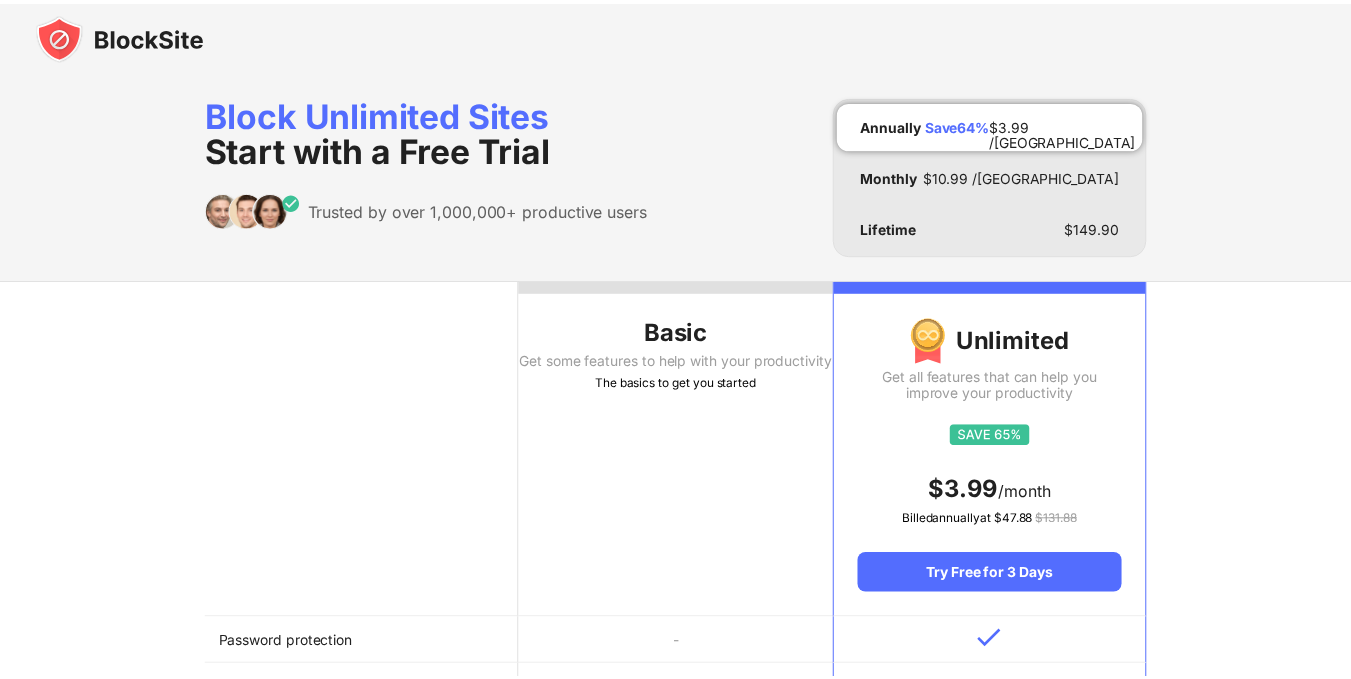 scroll, scrollTop: 0, scrollLeft: 0, axis: both 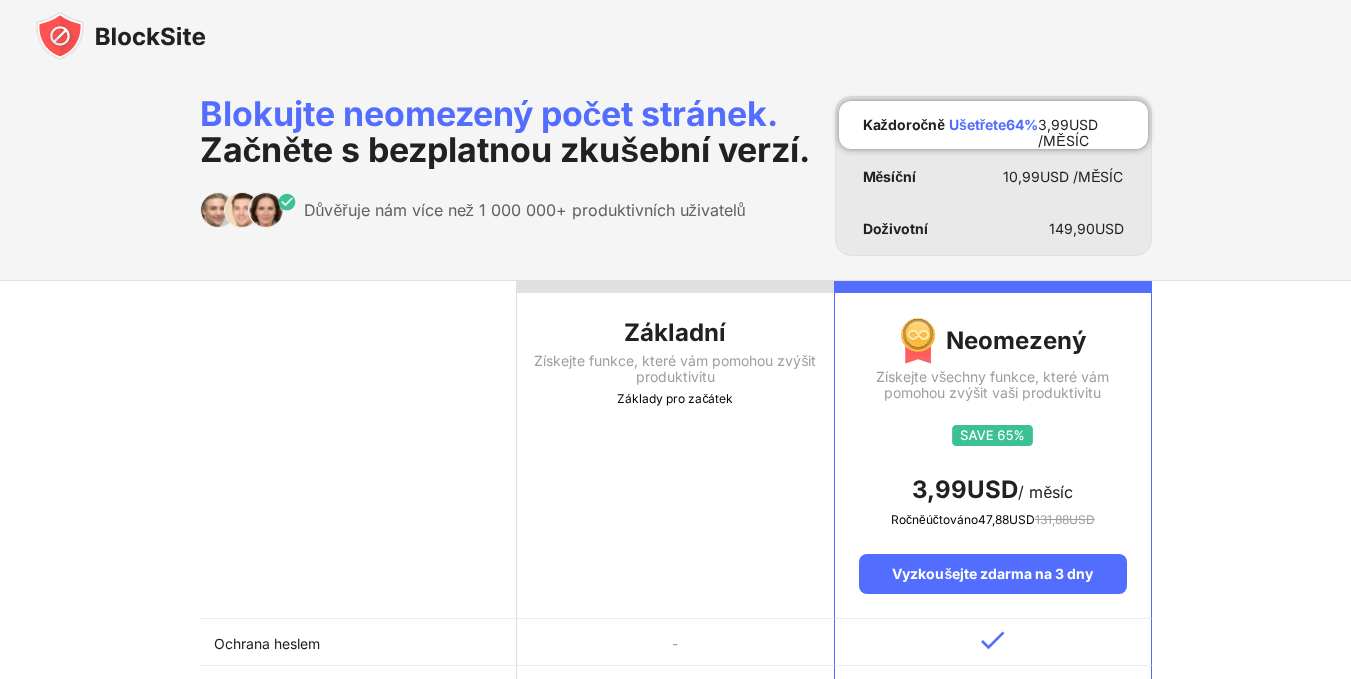 click on "Základní Získejte funkce, které vám pomohou zvýšit produktivitu Základy pro začátek" at bounding box center [675, 450] 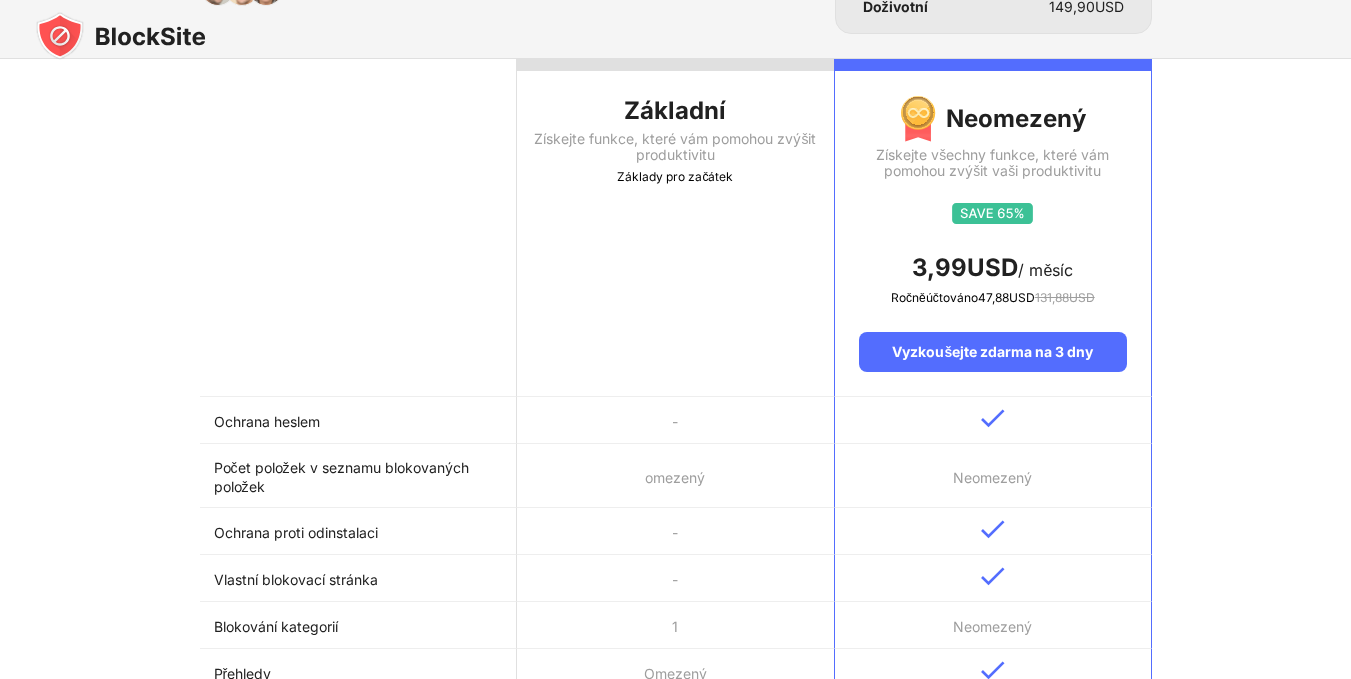 scroll, scrollTop: 0, scrollLeft: 0, axis: both 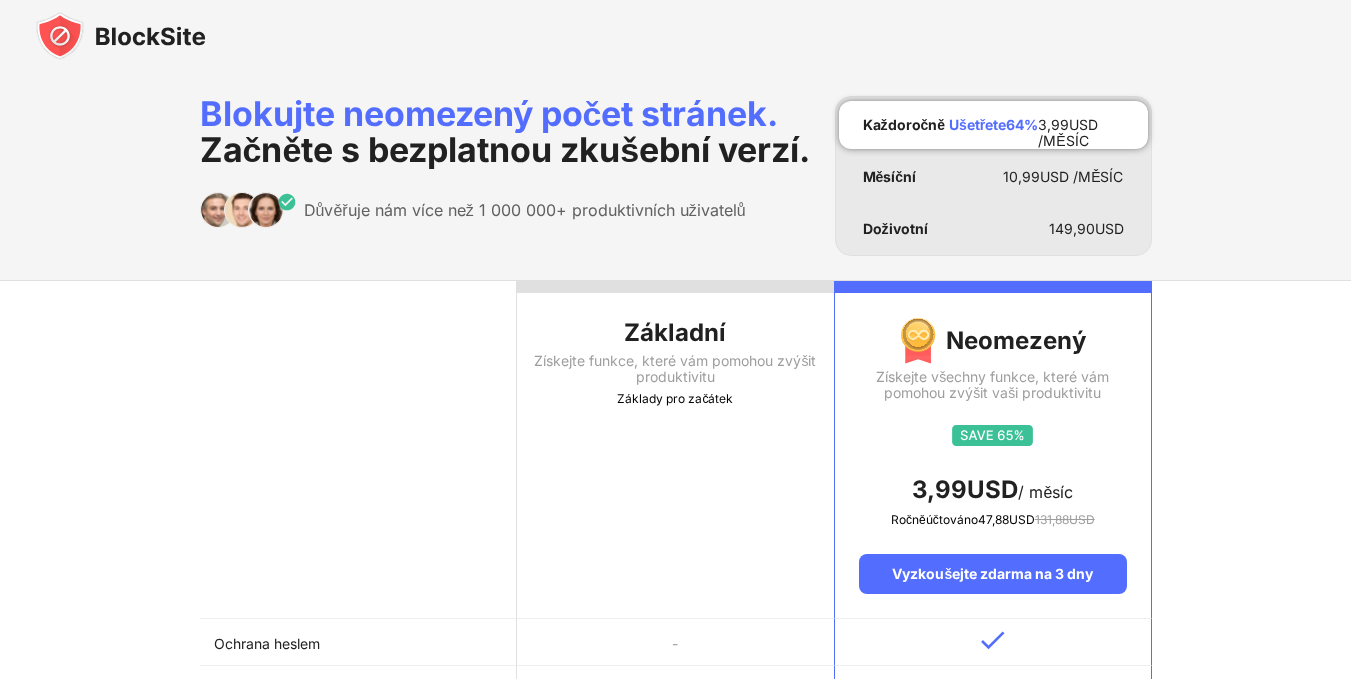 drag, startPoint x: 438, startPoint y: 151, endPoint x: 333, endPoint y: 143, distance: 105.30432 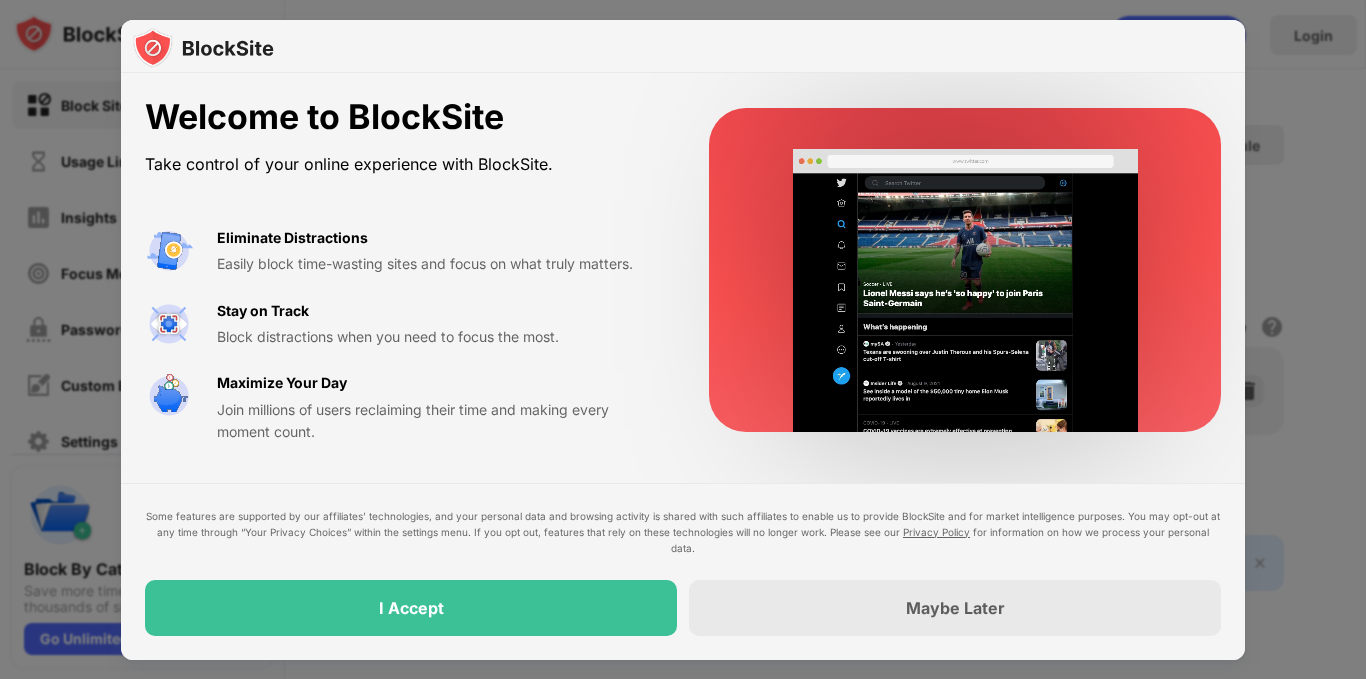 scroll, scrollTop: 0, scrollLeft: 0, axis: both 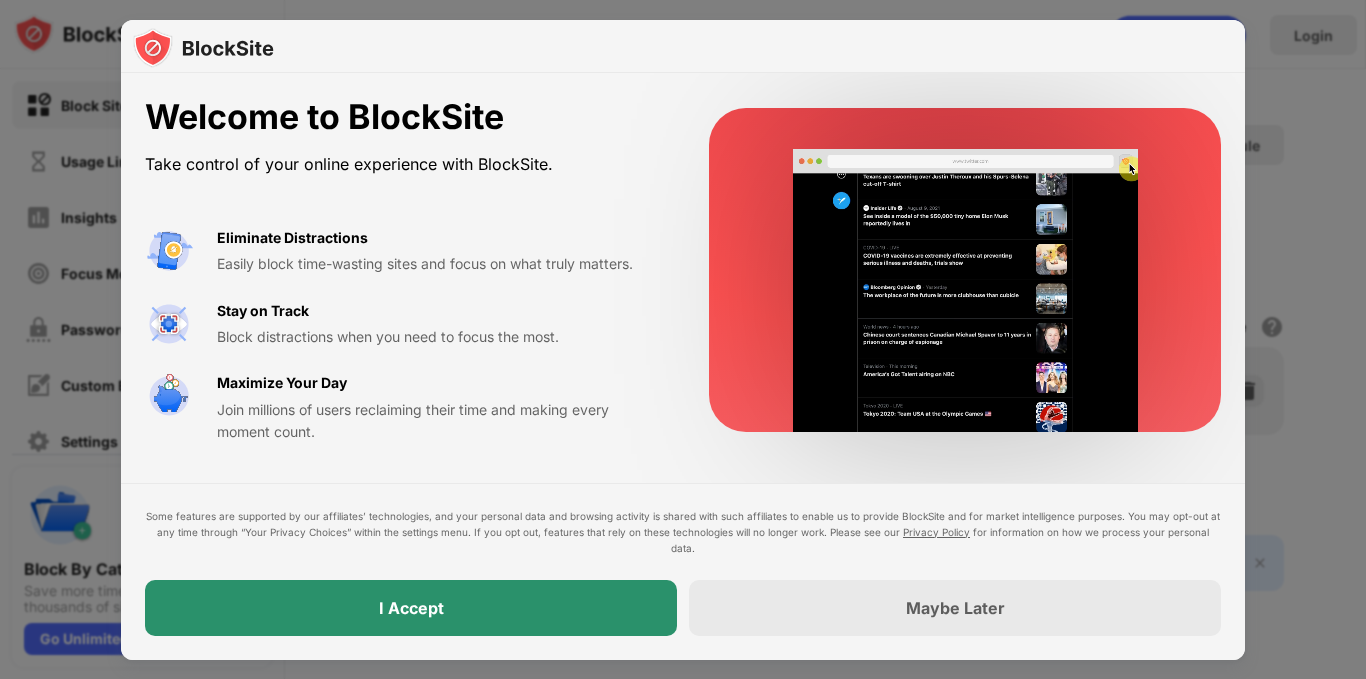 click on "I Accept" at bounding box center (411, 608) 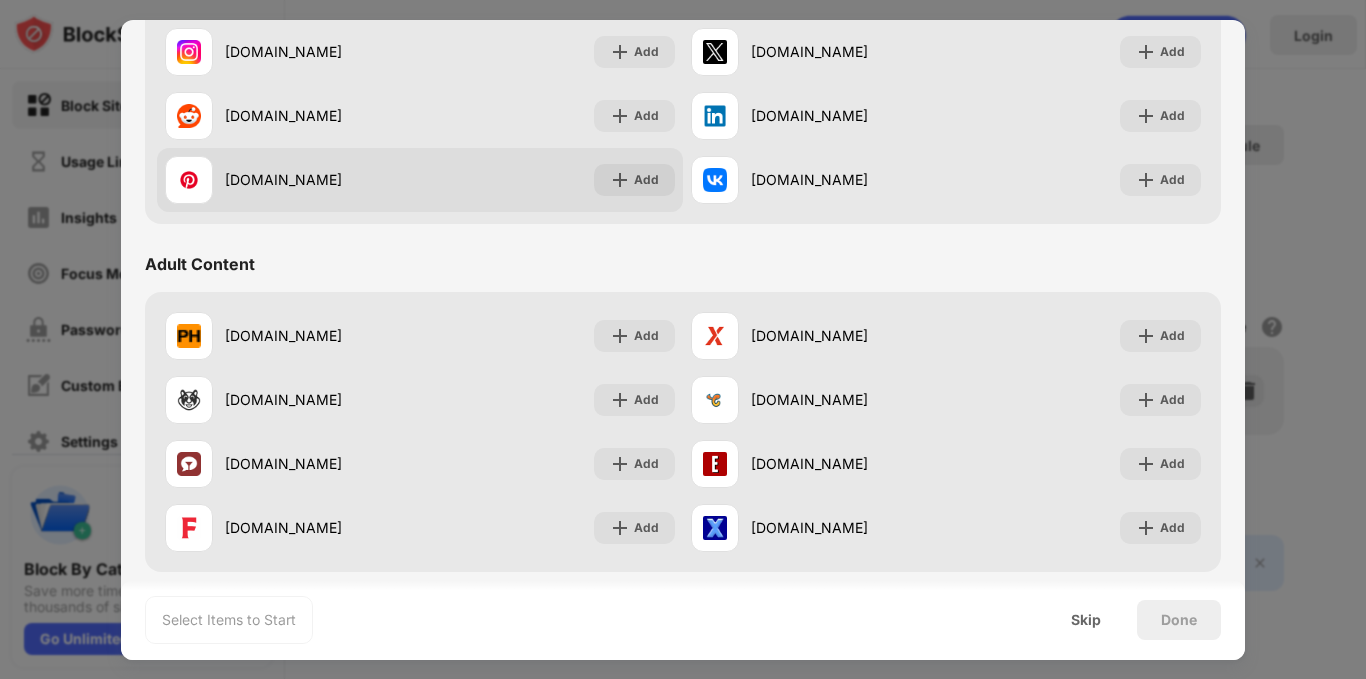 scroll, scrollTop: 500, scrollLeft: 0, axis: vertical 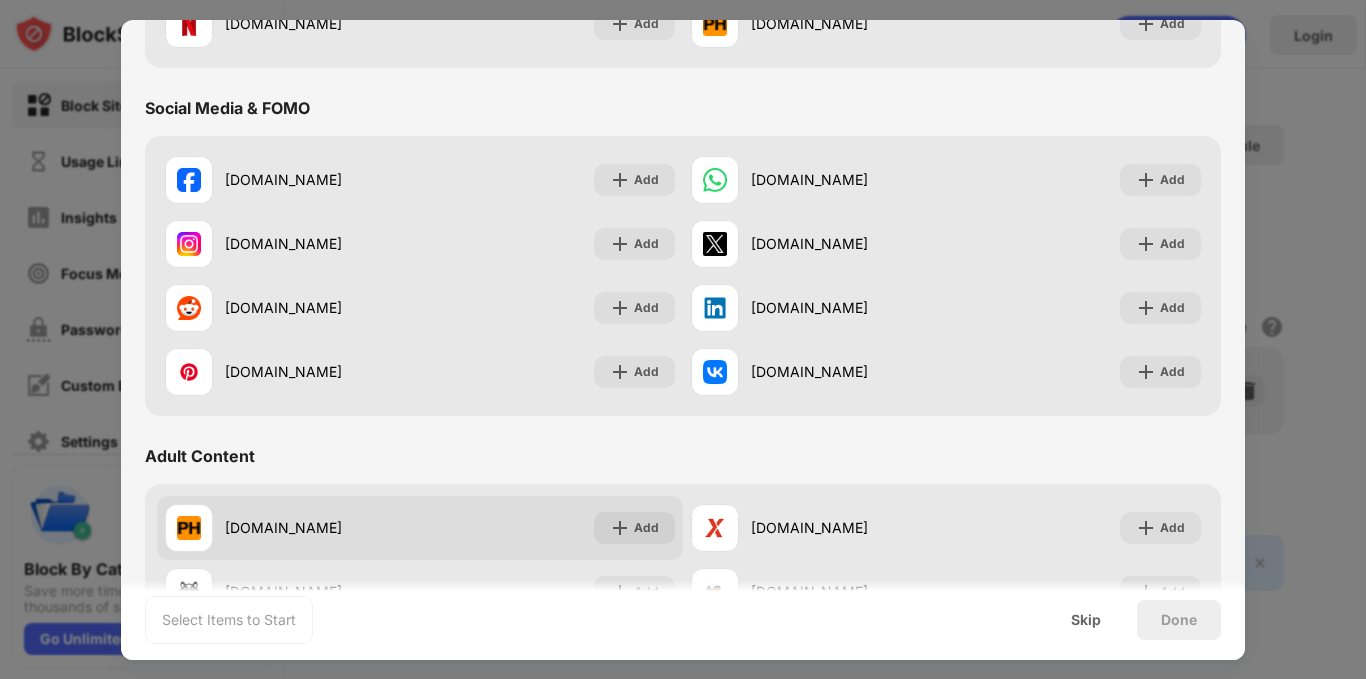 click on "pornhub.com" at bounding box center [322, 527] 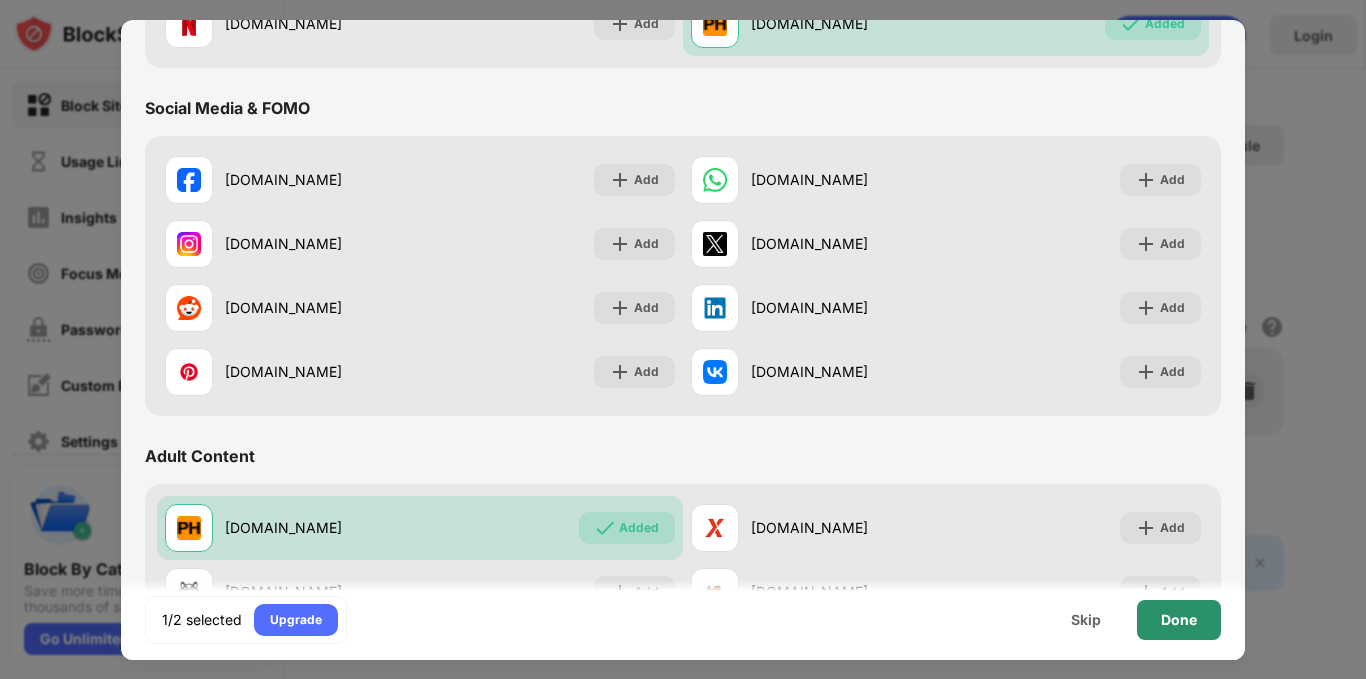 click on "Done" at bounding box center [1179, 620] 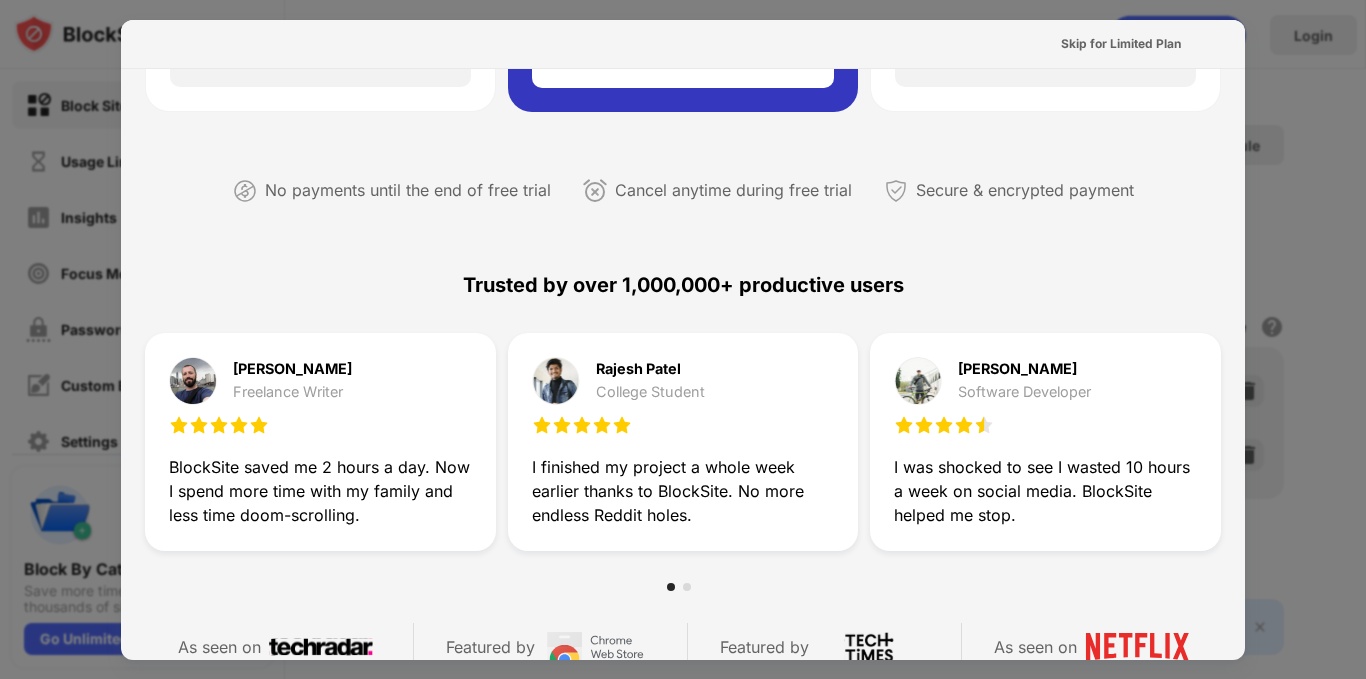 scroll, scrollTop: 0, scrollLeft: 0, axis: both 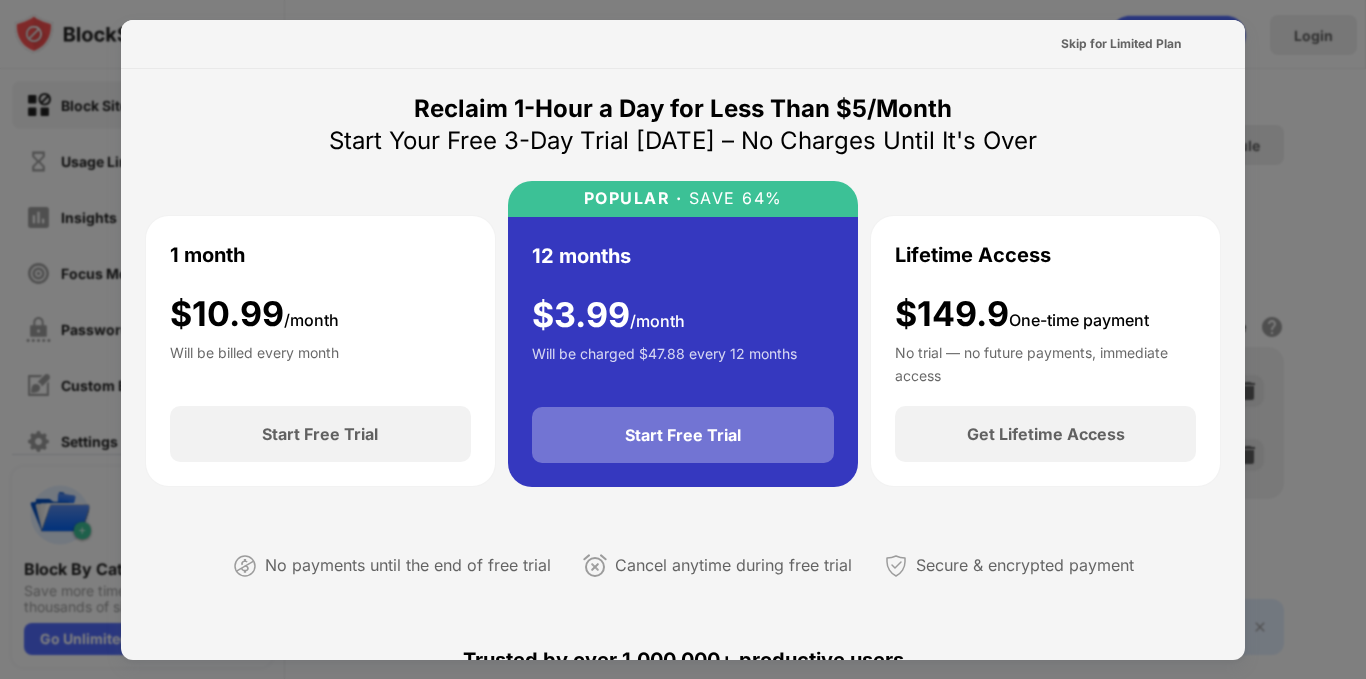 click on "Start Free Trial" at bounding box center [683, 435] 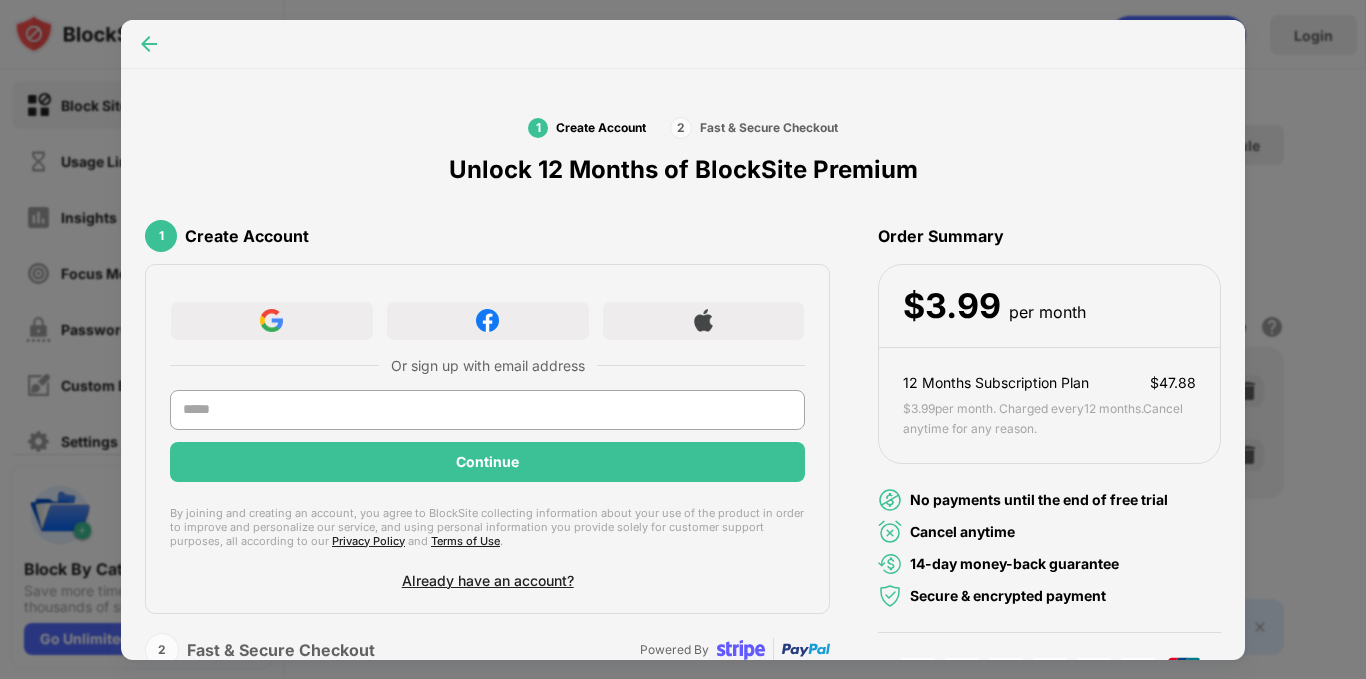 click at bounding box center [149, 44] 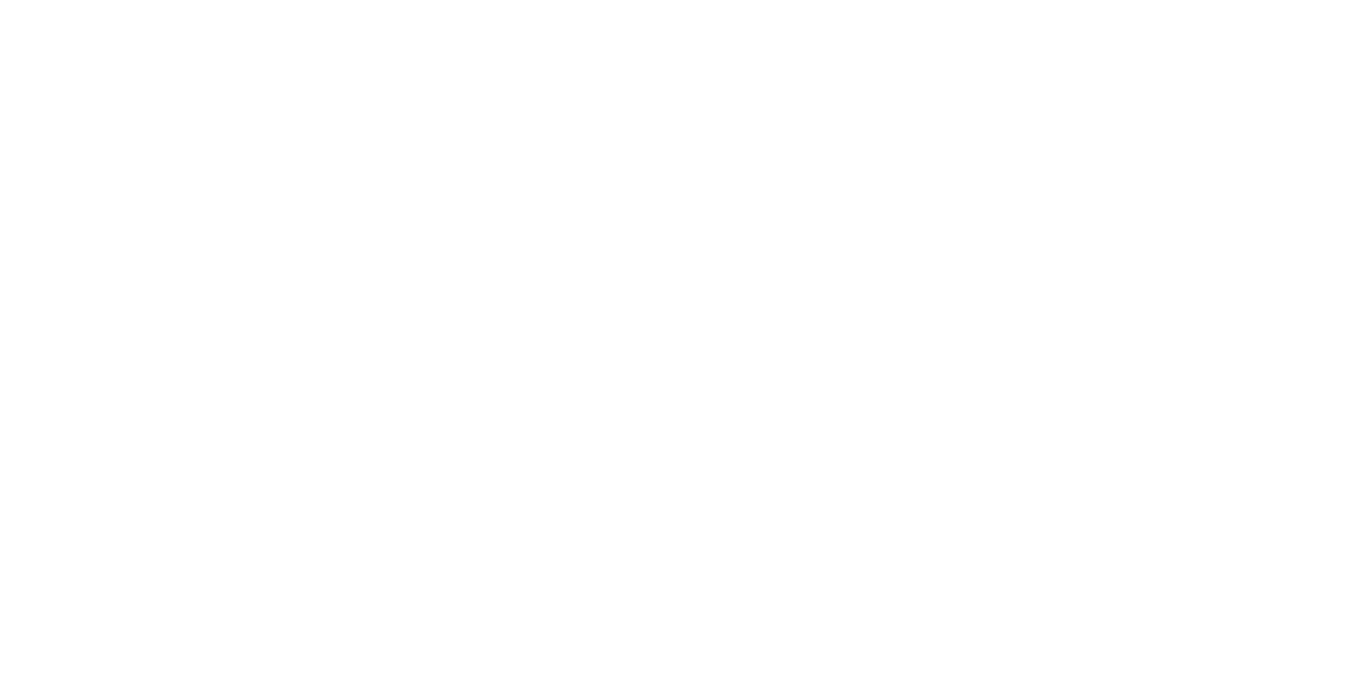 scroll, scrollTop: 0, scrollLeft: 0, axis: both 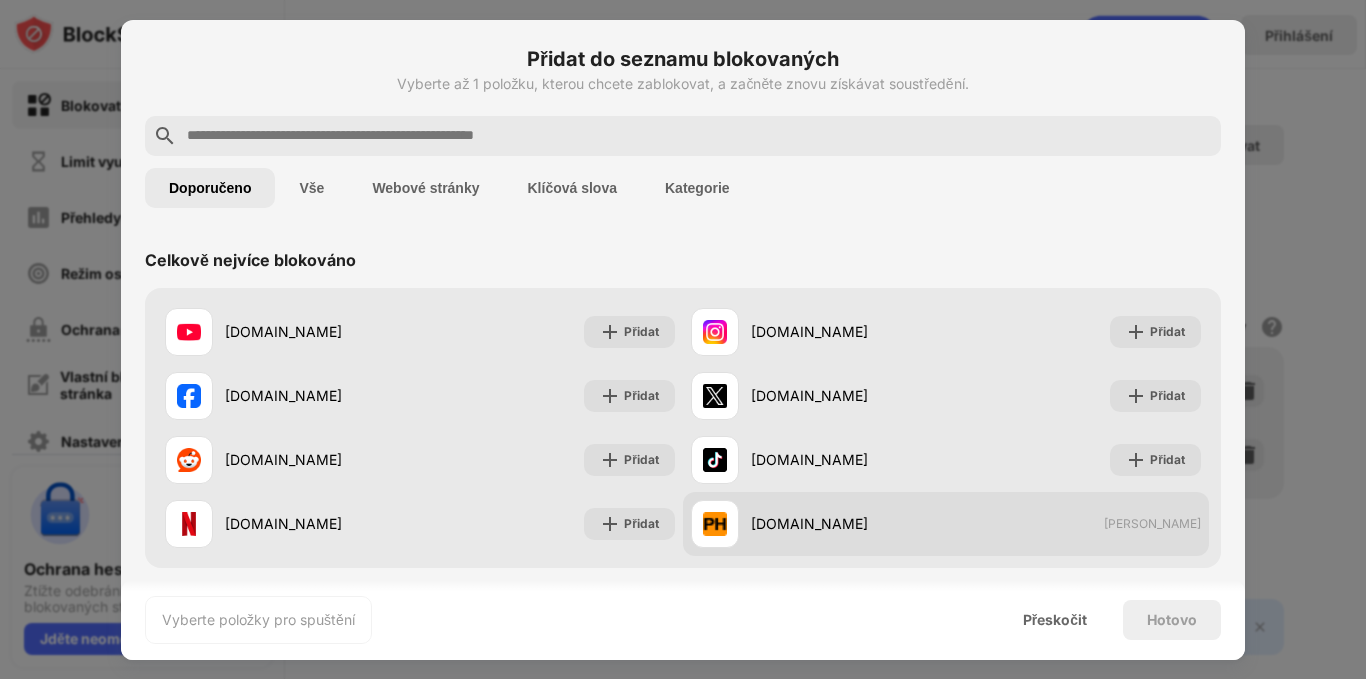 click on "[DOMAIN_NAME]" at bounding box center (809, 523) 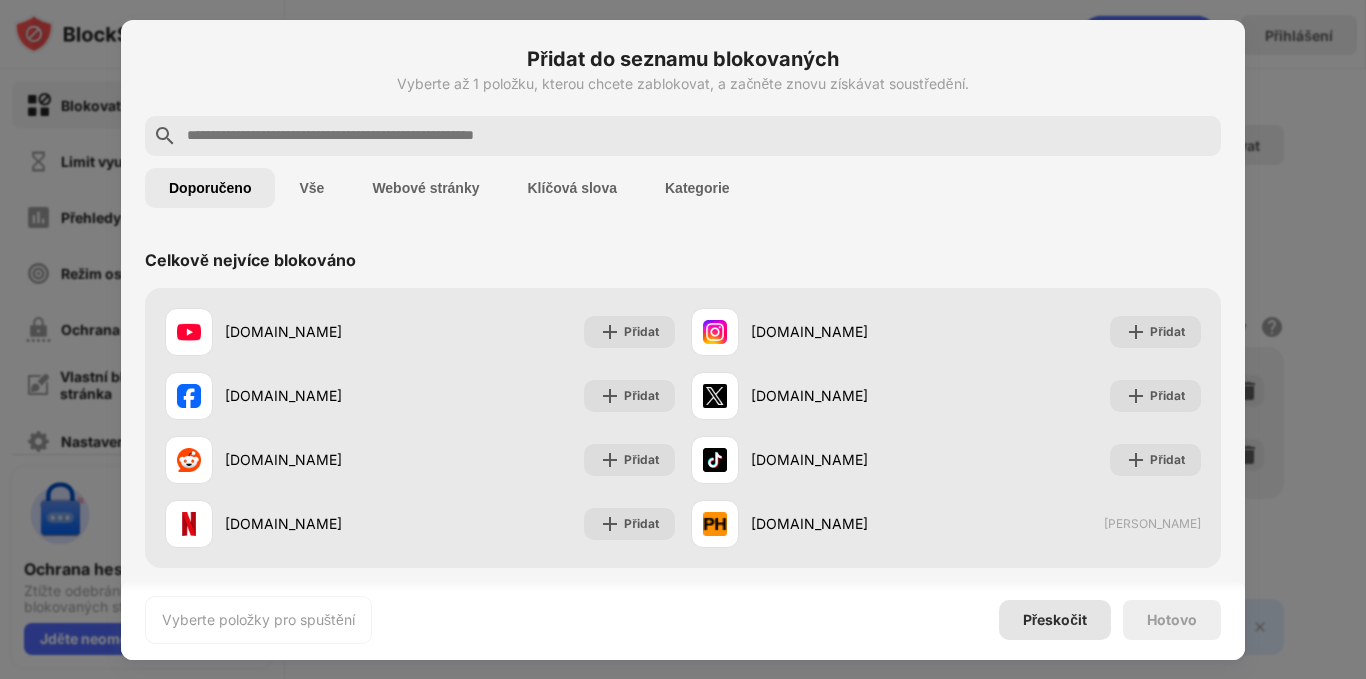 click on "Přeskočit" at bounding box center [1055, 619] 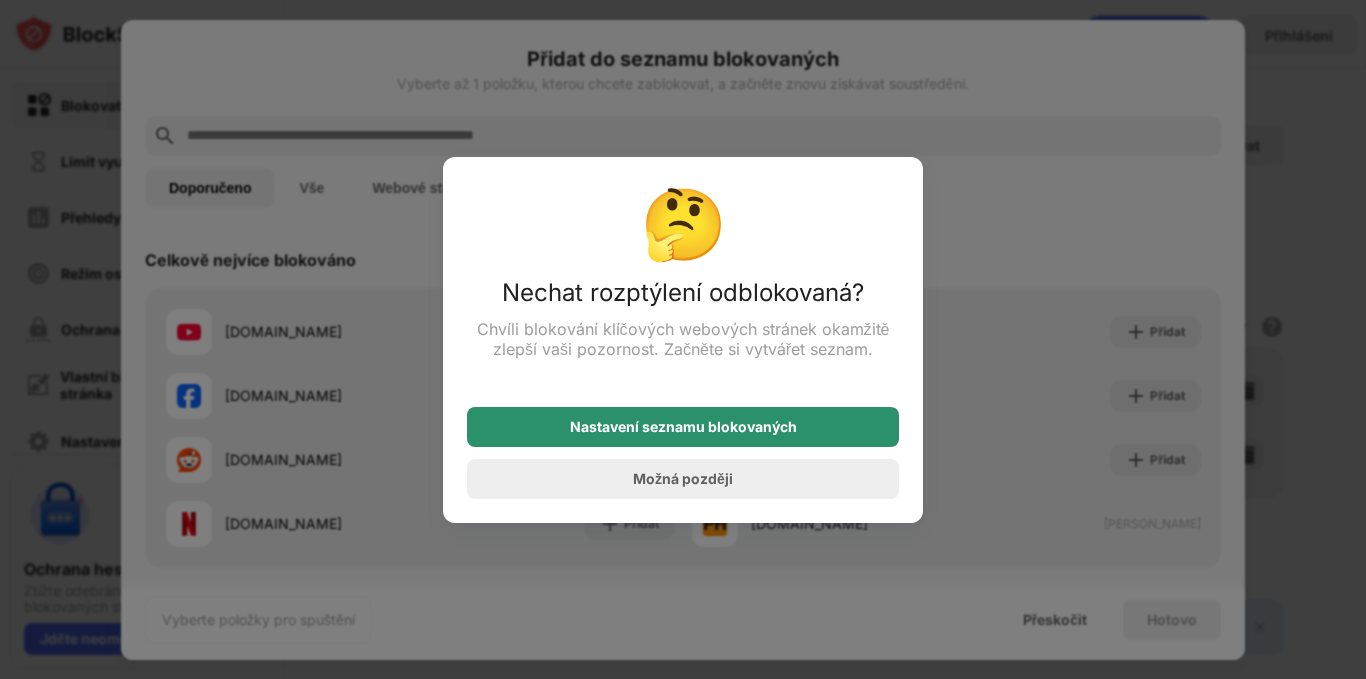 click on "Nastavení seznamu blokovaných" at bounding box center (683, 426) 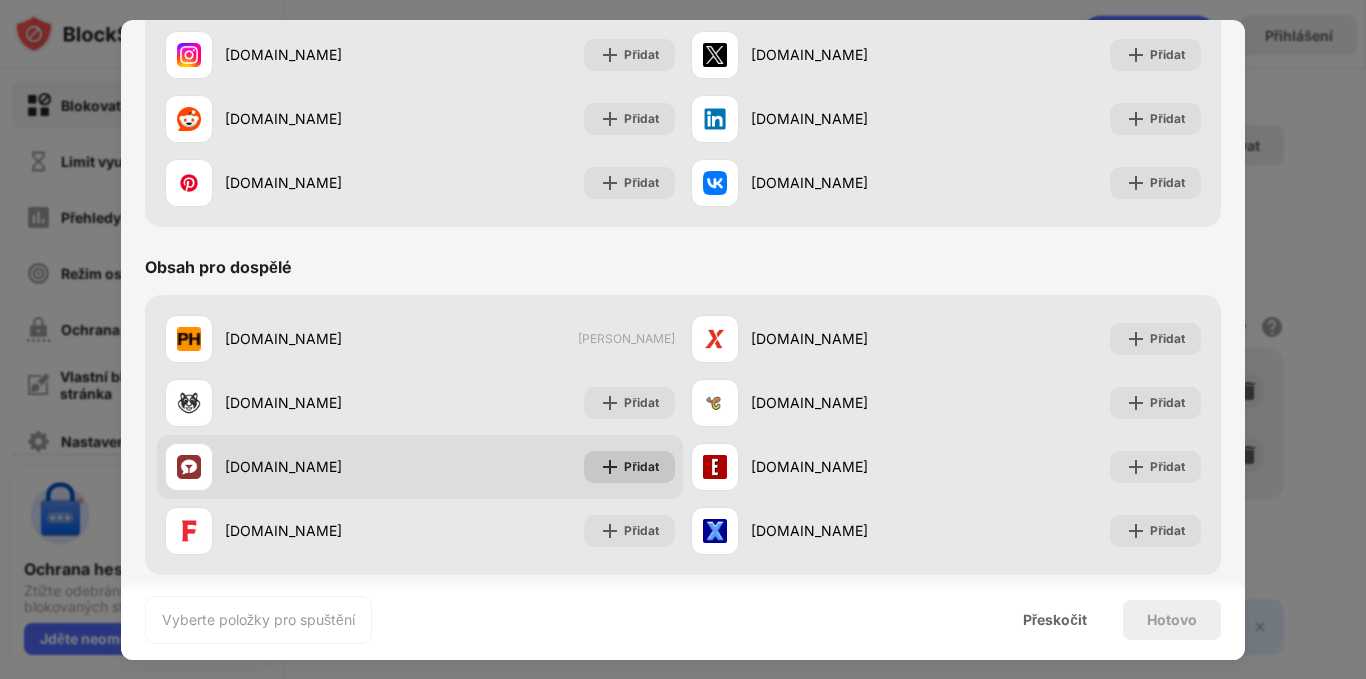 scroll, scrollTop: 800, scrollLeft: 0, axis: vertical 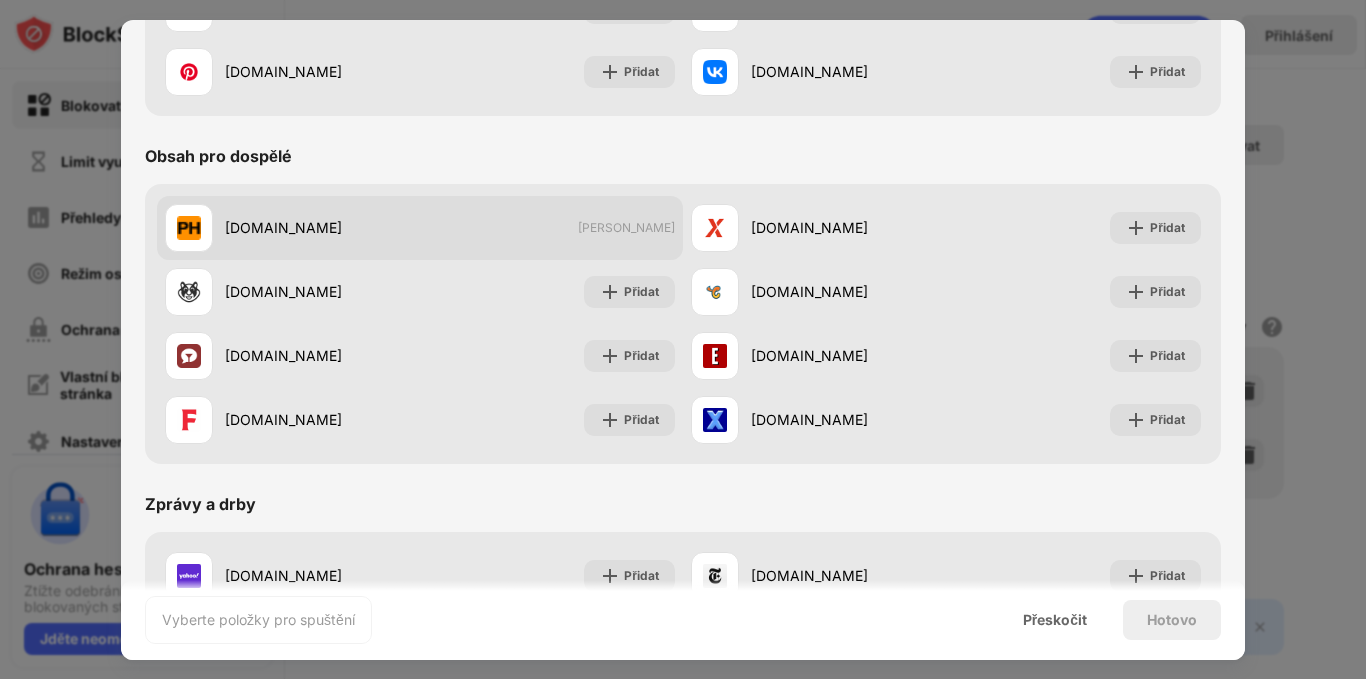 click on "[DOMAIN_NAME]" at bounding box center [292, 228] 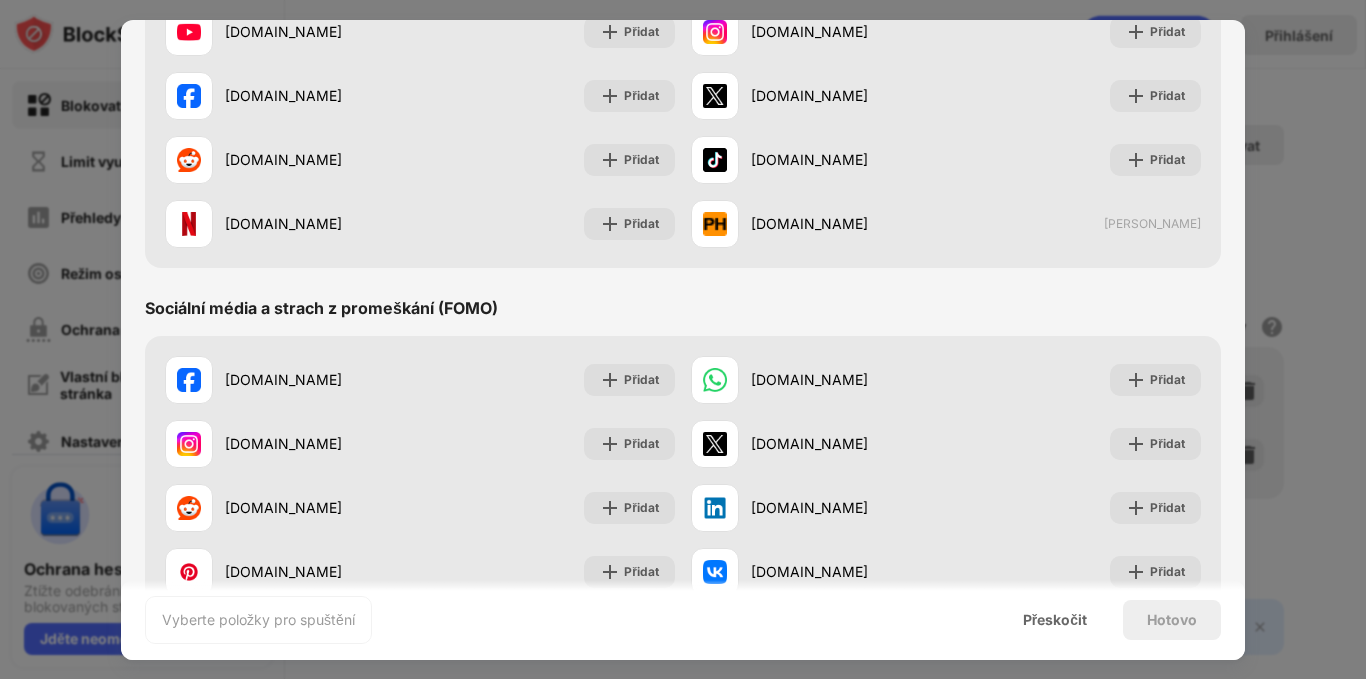 scroll, scrollTop: 0, scrollLeft: 0, axis: both 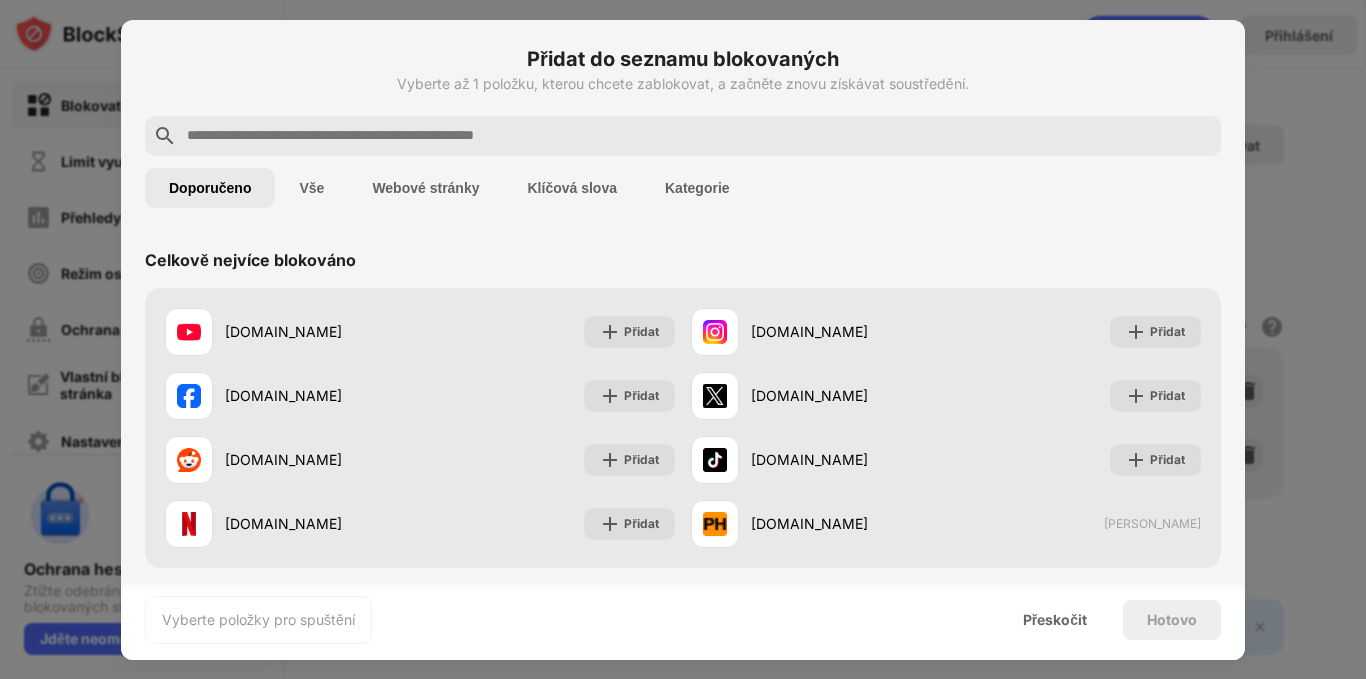 click on "Vše" at bounding box center [311, 188] 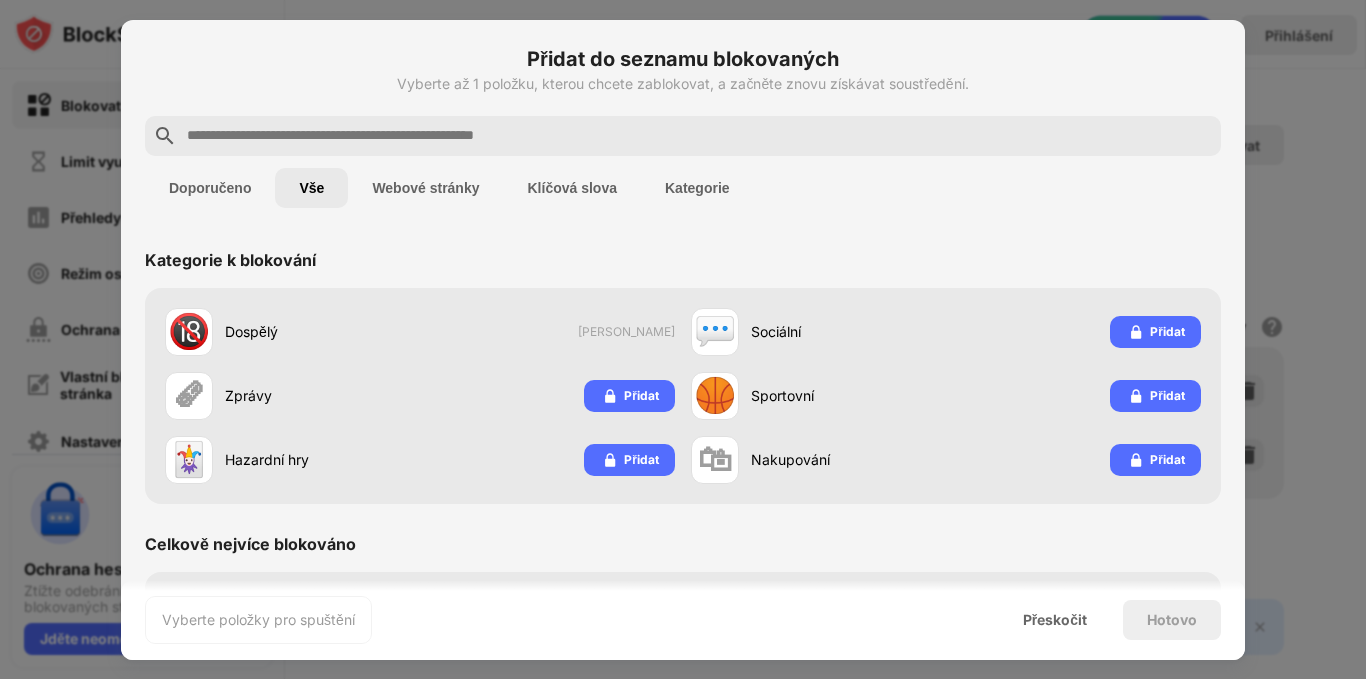 scroll, scrollTop: 300, scrollLeft: 0, axis: vertical 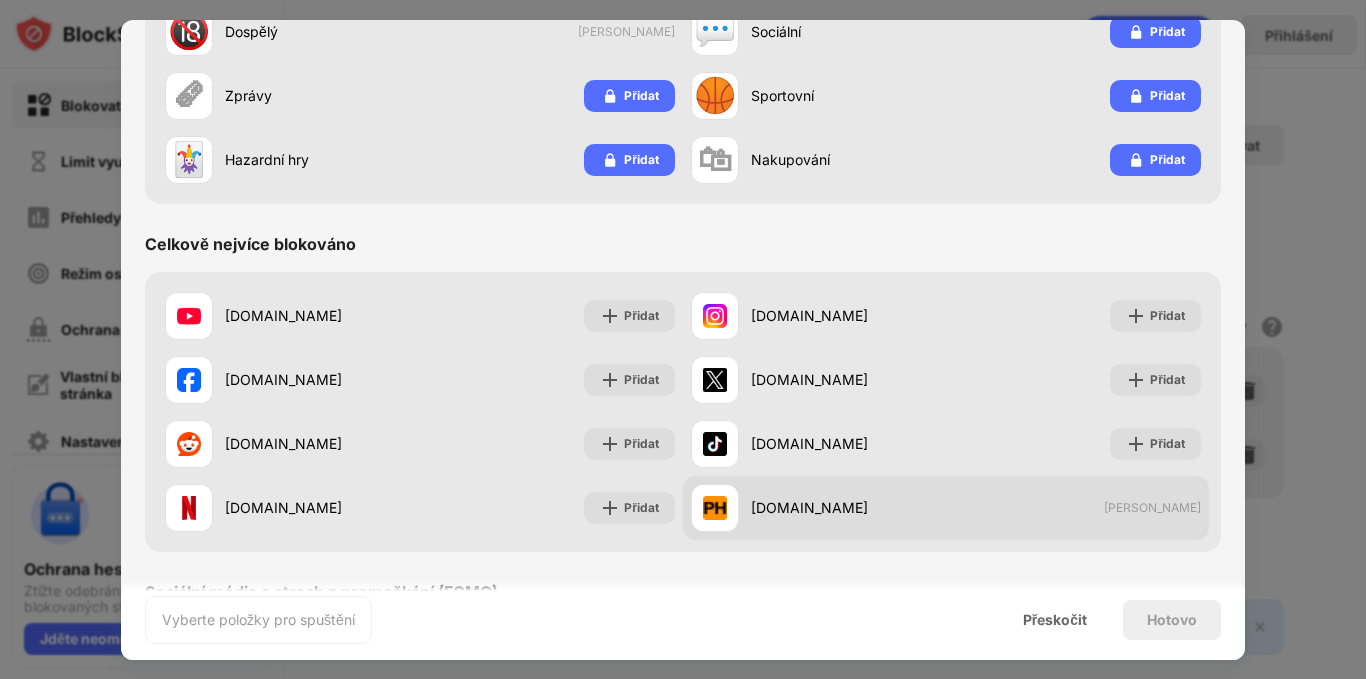 click on "pornhub.com" at bounding box center (809, 507) 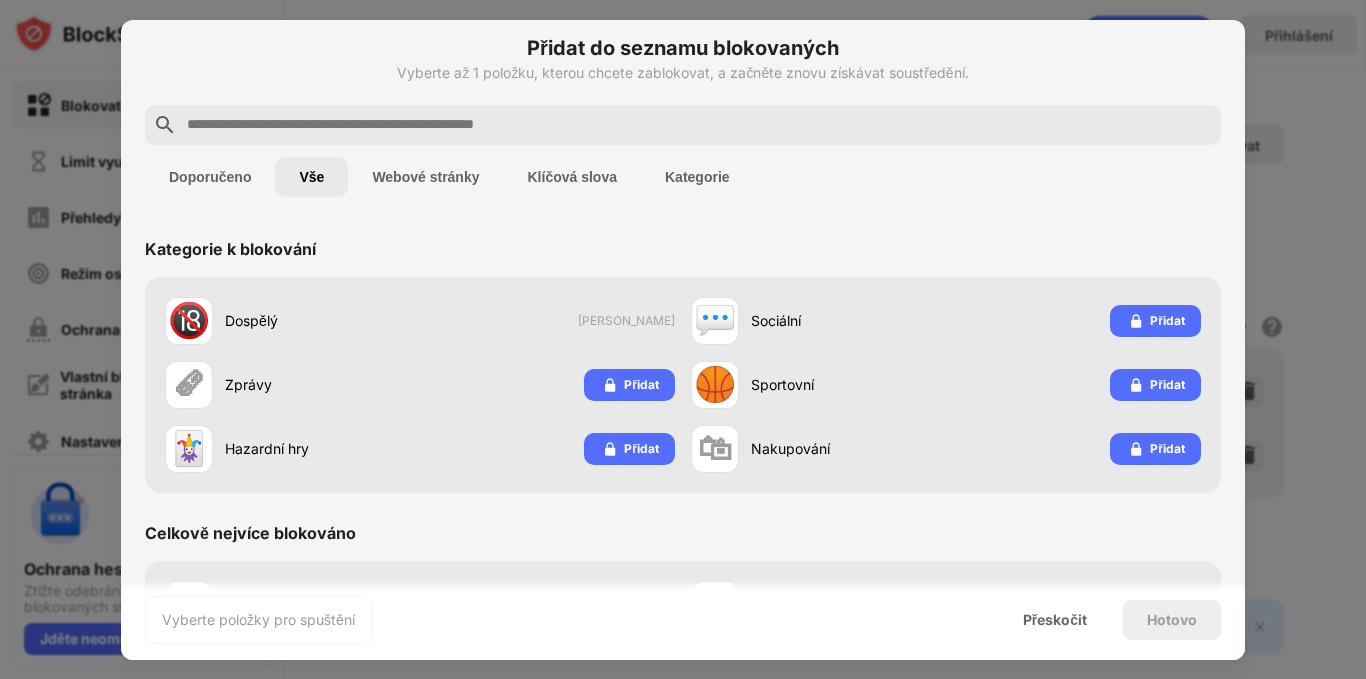 scroll, scrollTop: 0, scrollLeft: 0, axis: both 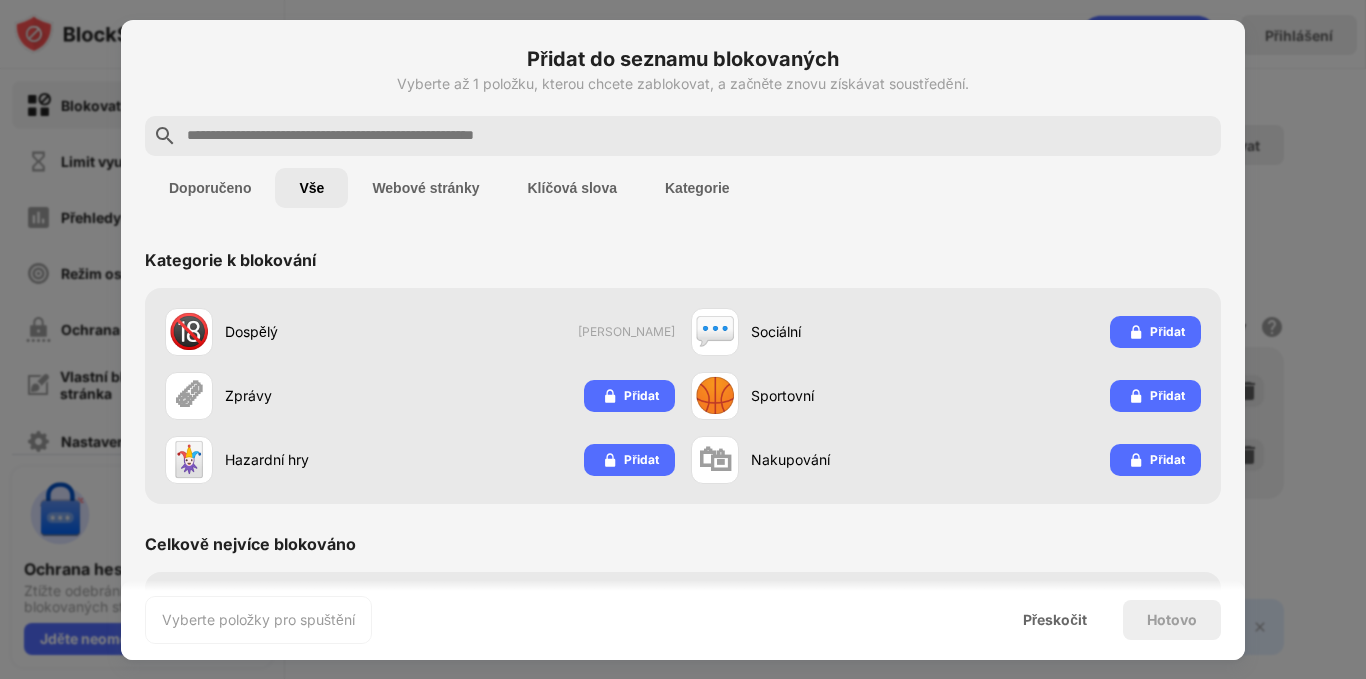 click on "Webové stránky" at bounding box center [425, 188] 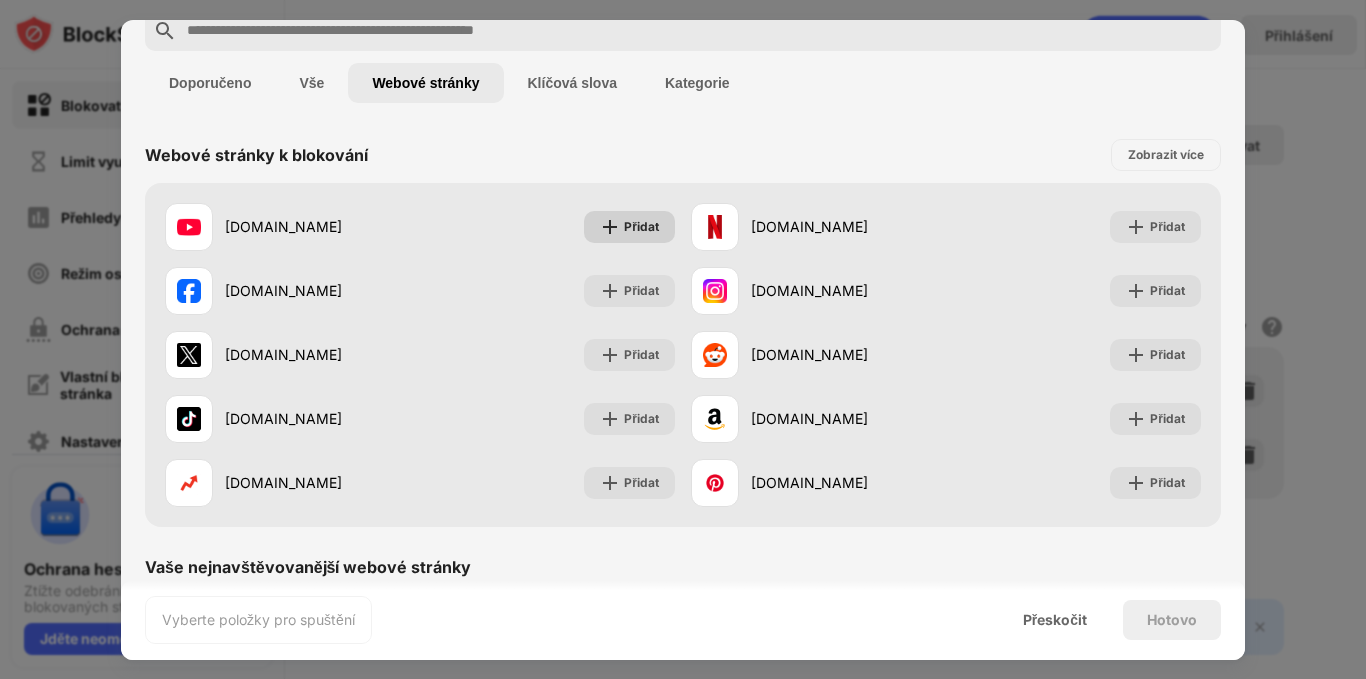 scroll, scrollTop: 0, scrollLeft: 0, axis: both 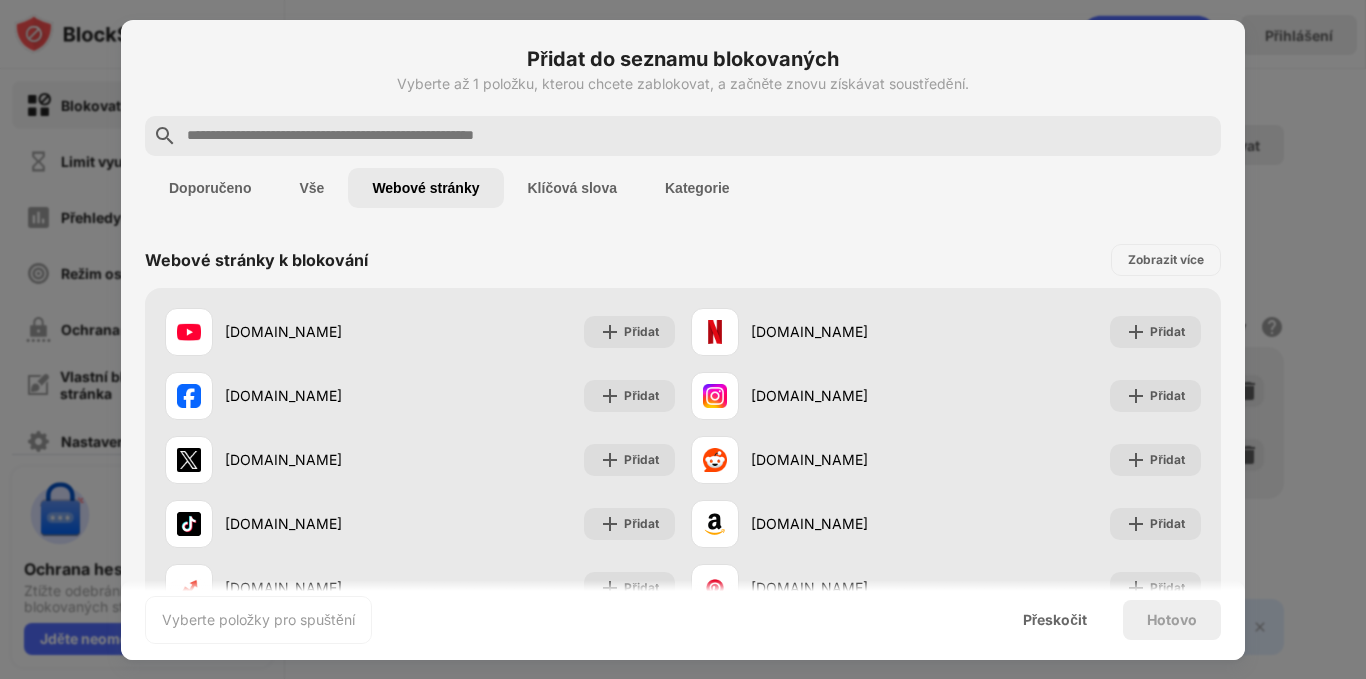 click on "Kategorie" at bounding box center [697, 188] 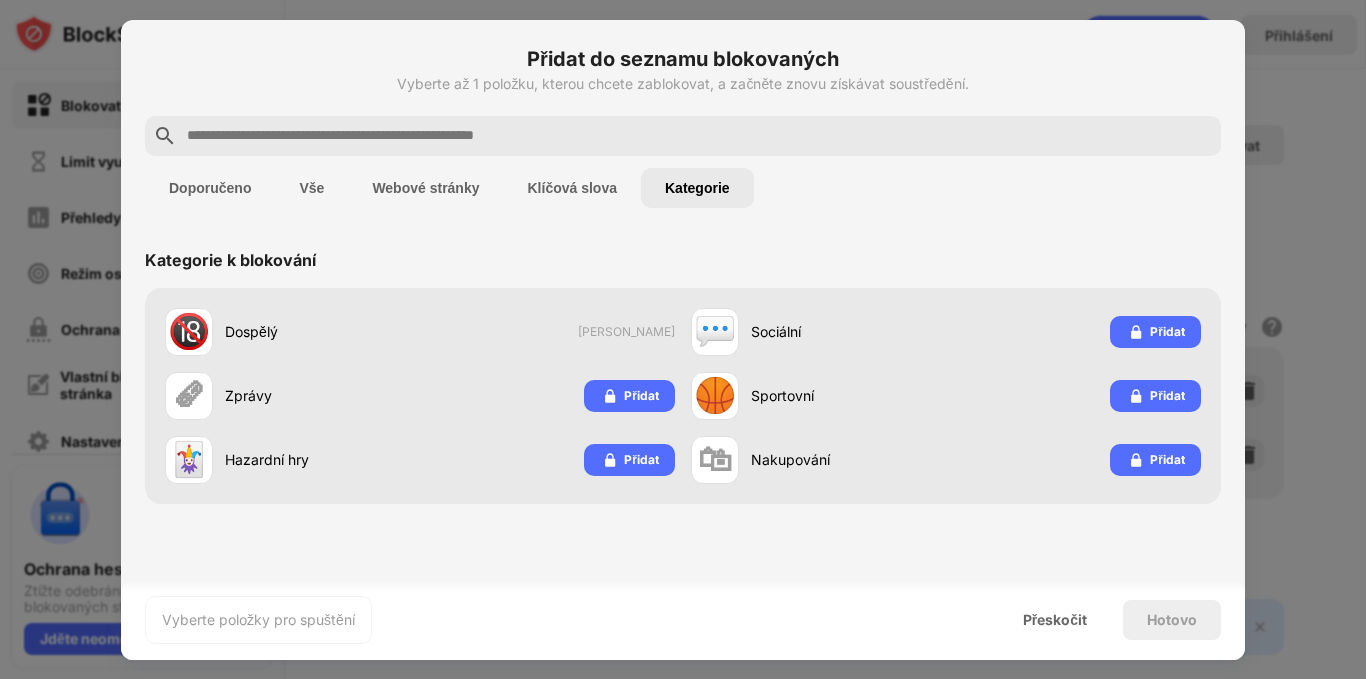 click on "Klíčová slova" at bounding box center (573, 188) 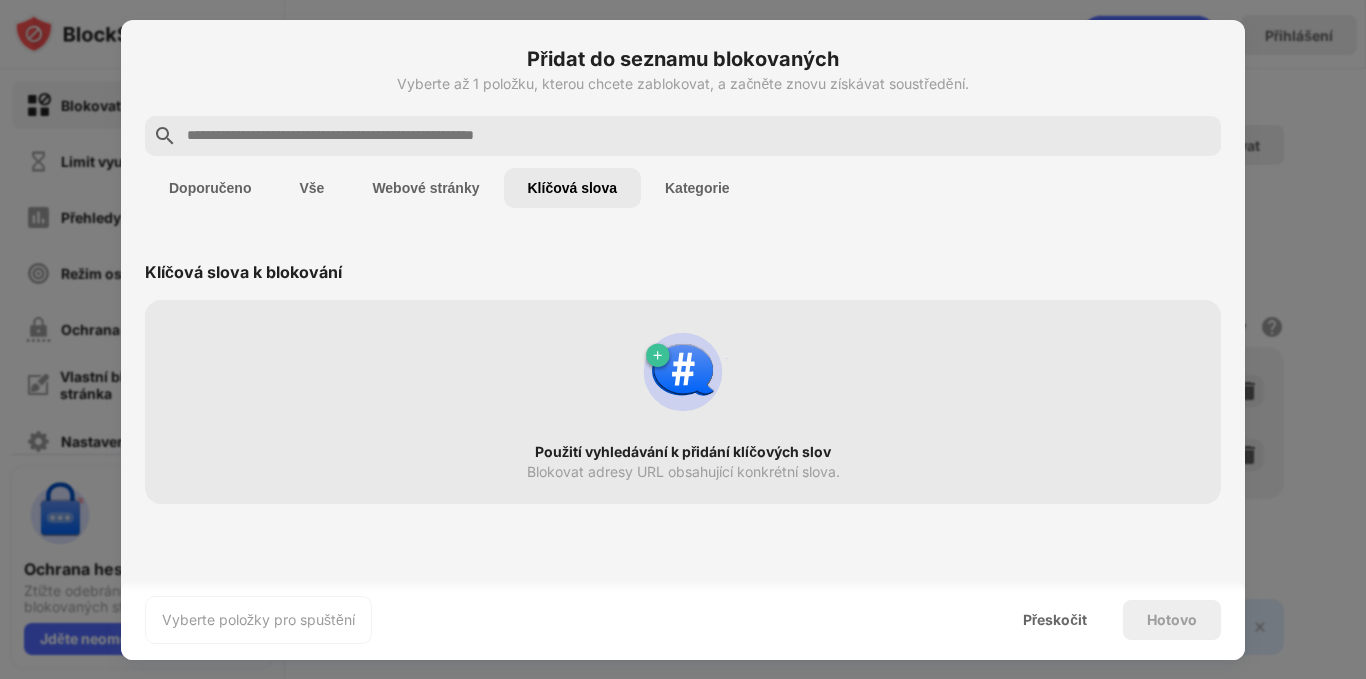 click on "Webové stránky" at bounding box center (425, 188) 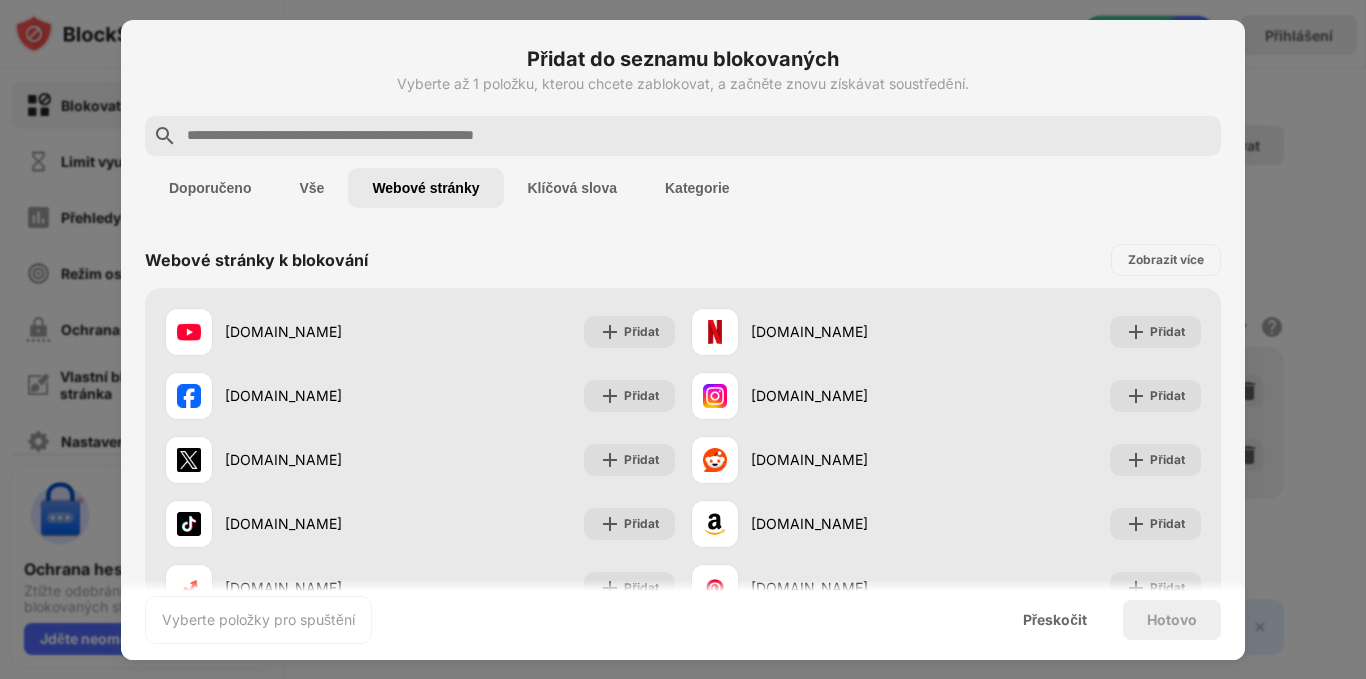 click on "Doporučeno" at bounding box center (210, 188) 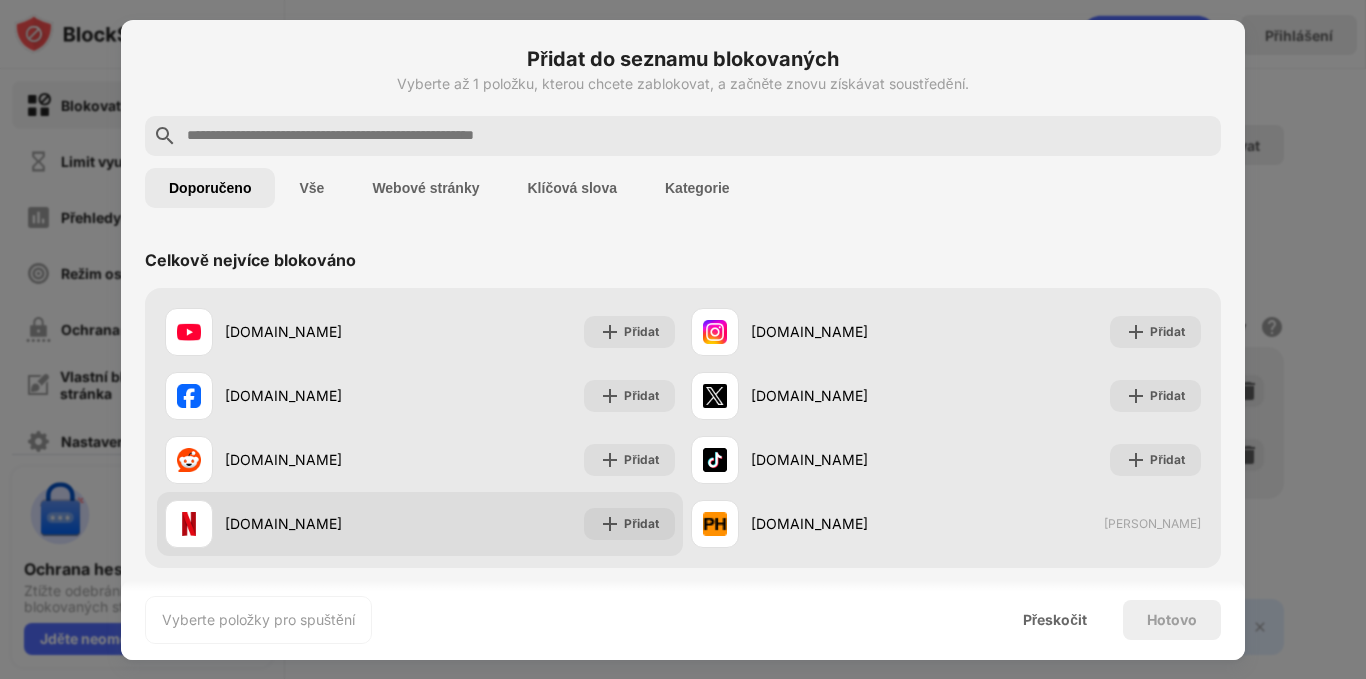 scroll, scrollTop: 200, scrollLeft: 0, axis: vertical 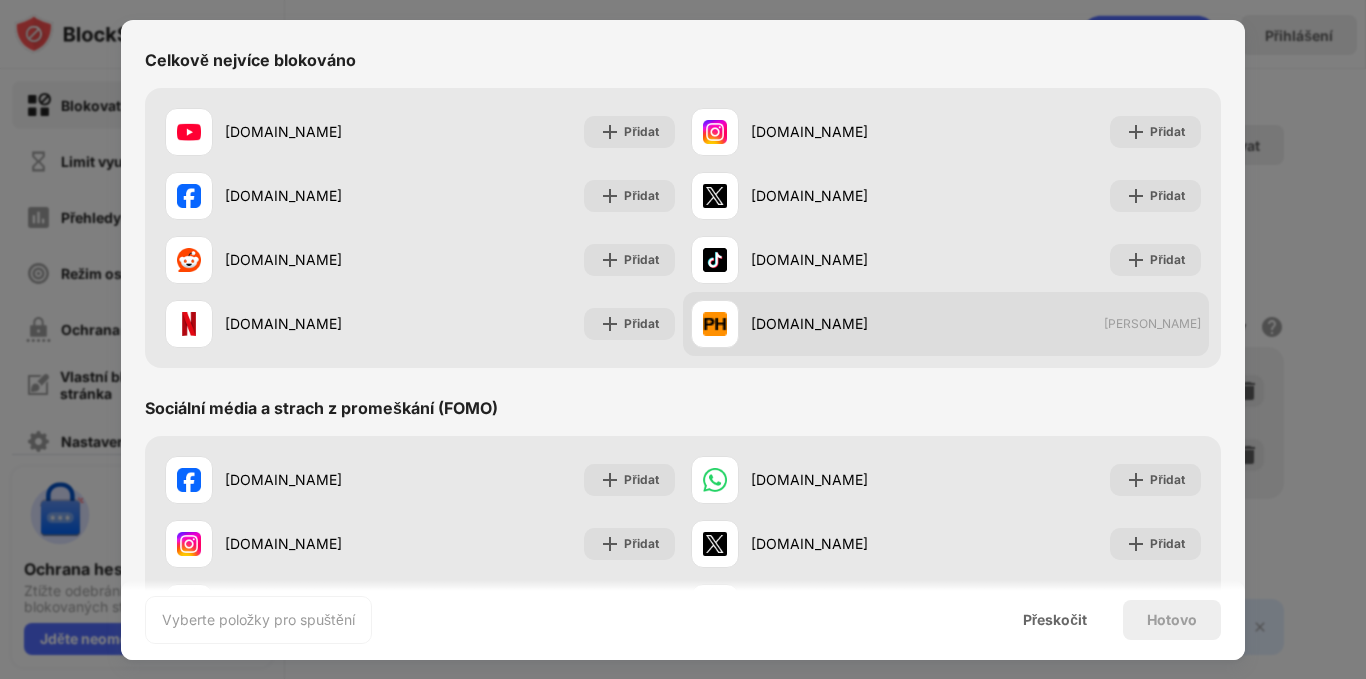 click on "pornhub.com Již zablokováno" at bounding box center [946, 324] 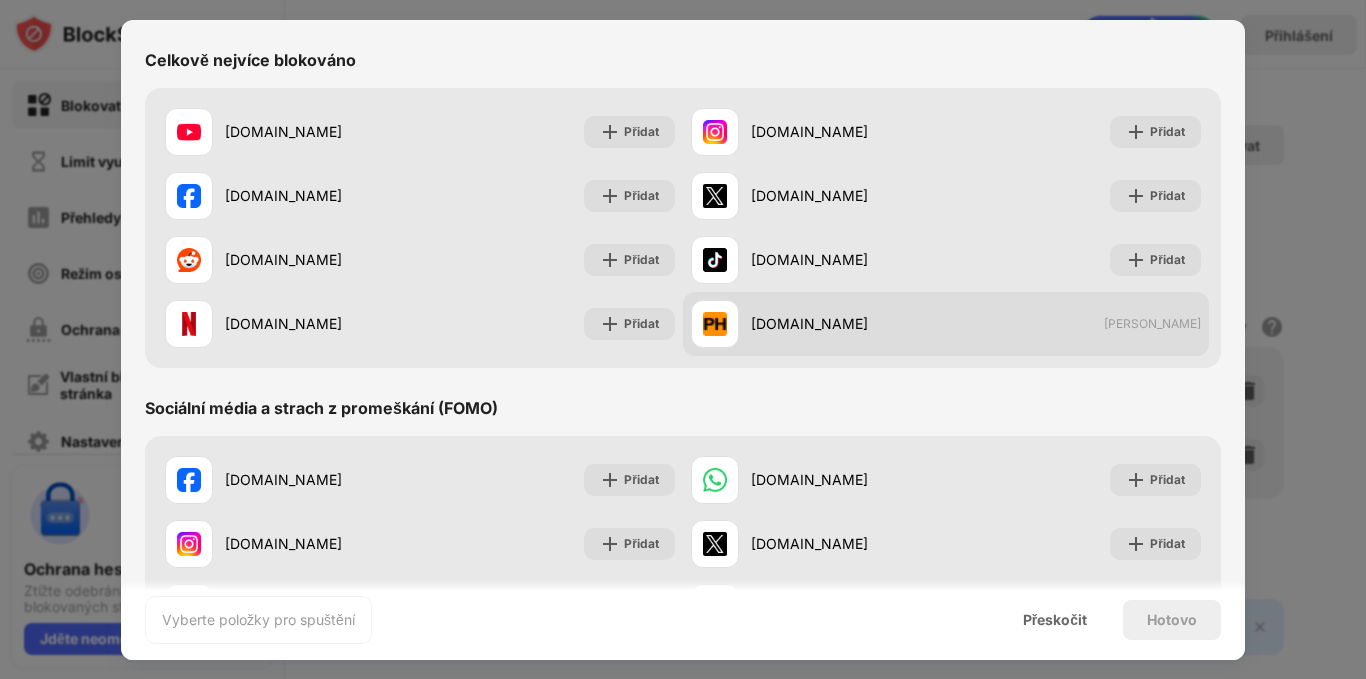 click on "pornhub.com Již zablokováno" at bounding box center [946, 324] 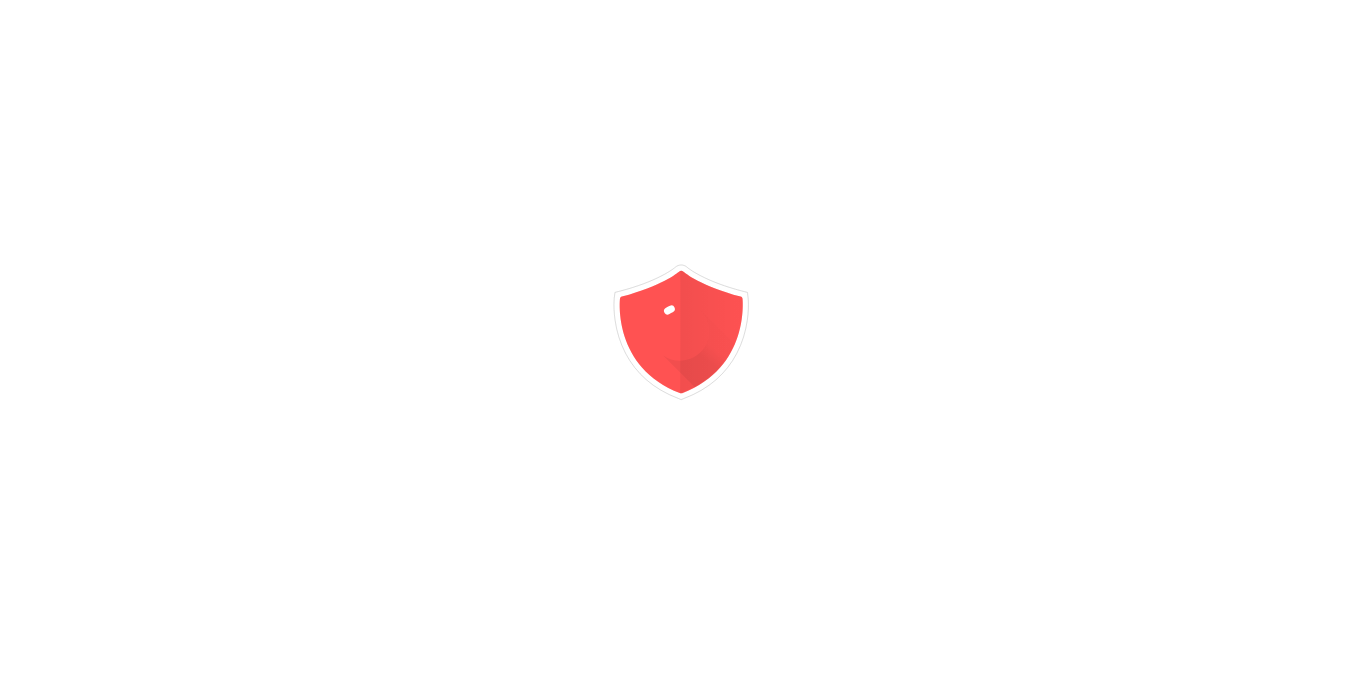 scroll, scrollTop: 0, scrollLeft: 0, axis: both 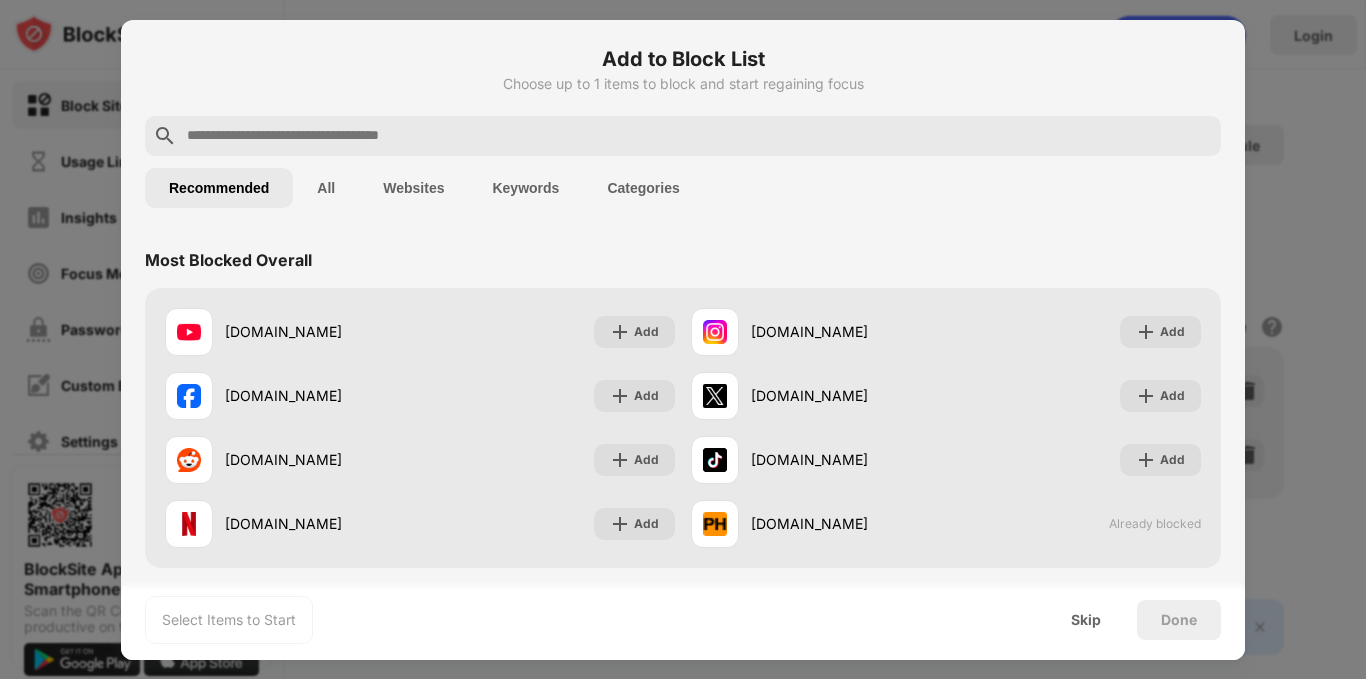 click at bounding box center [683, 339] 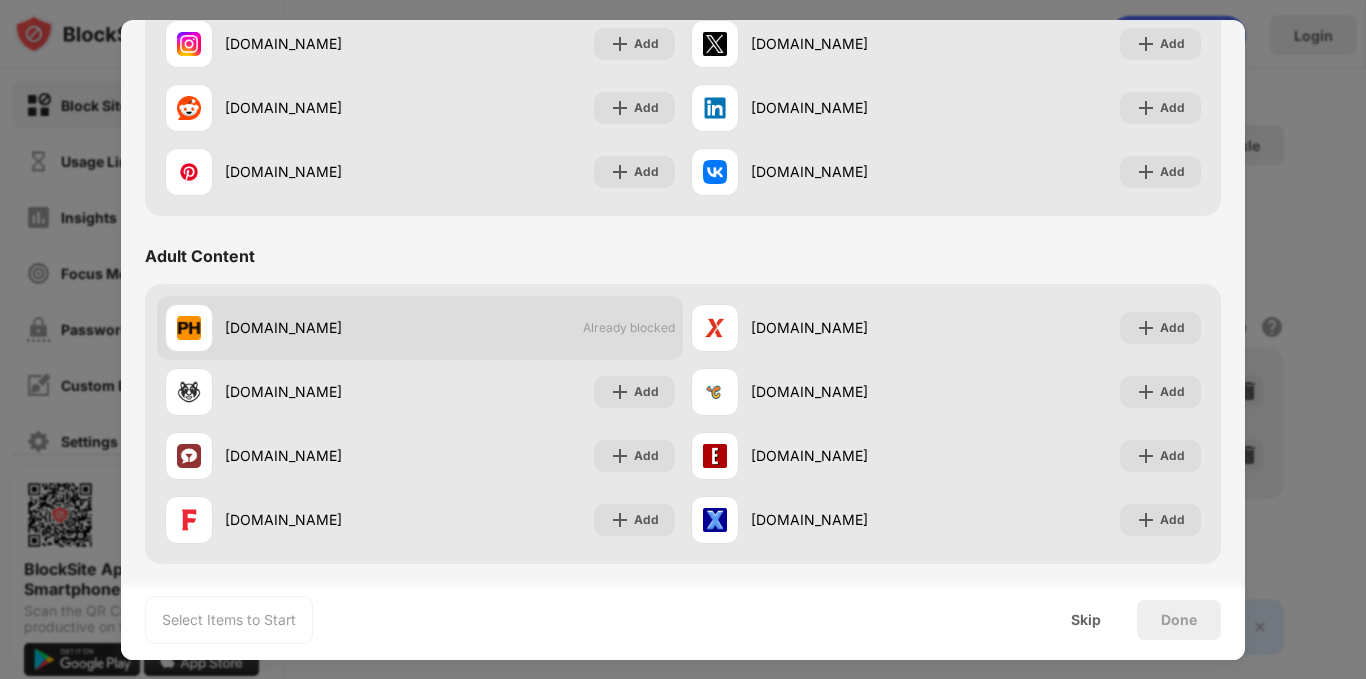 scroll, scrollTop: 1000, scrollLeft: 0, axis: vertical 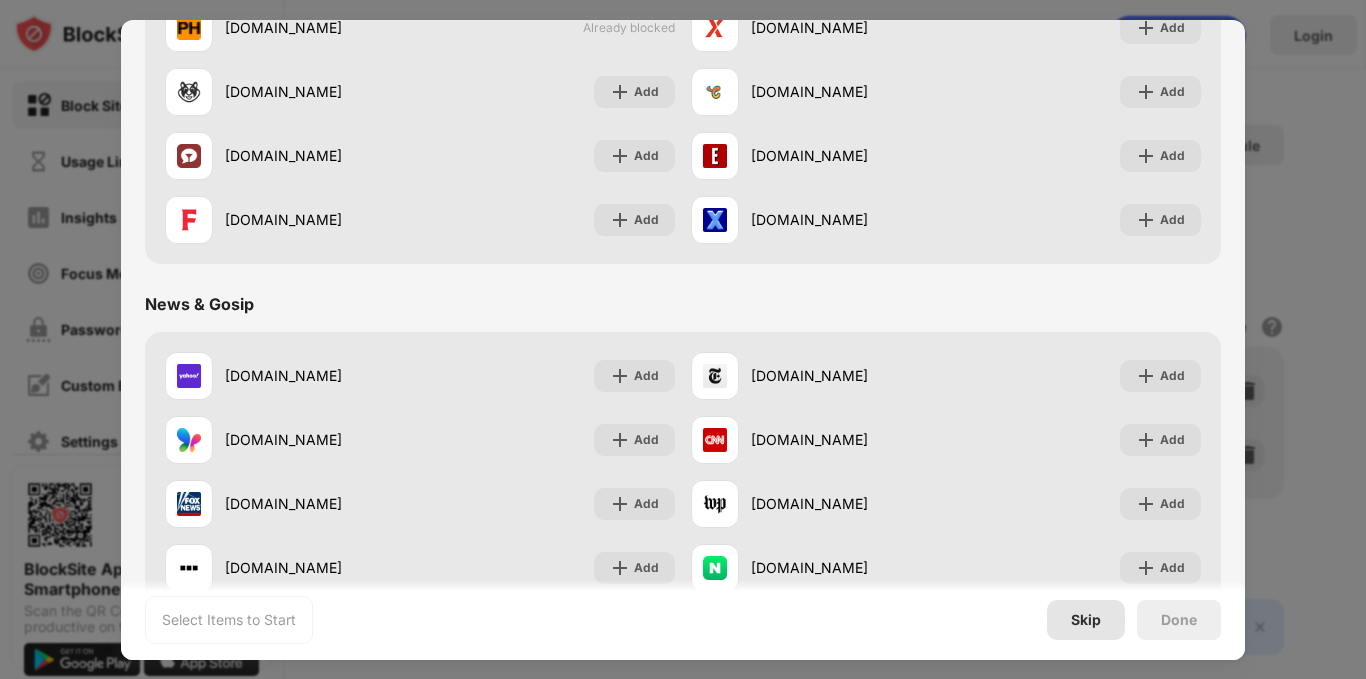 click on "Skip" at bounding box center [1086, 620] 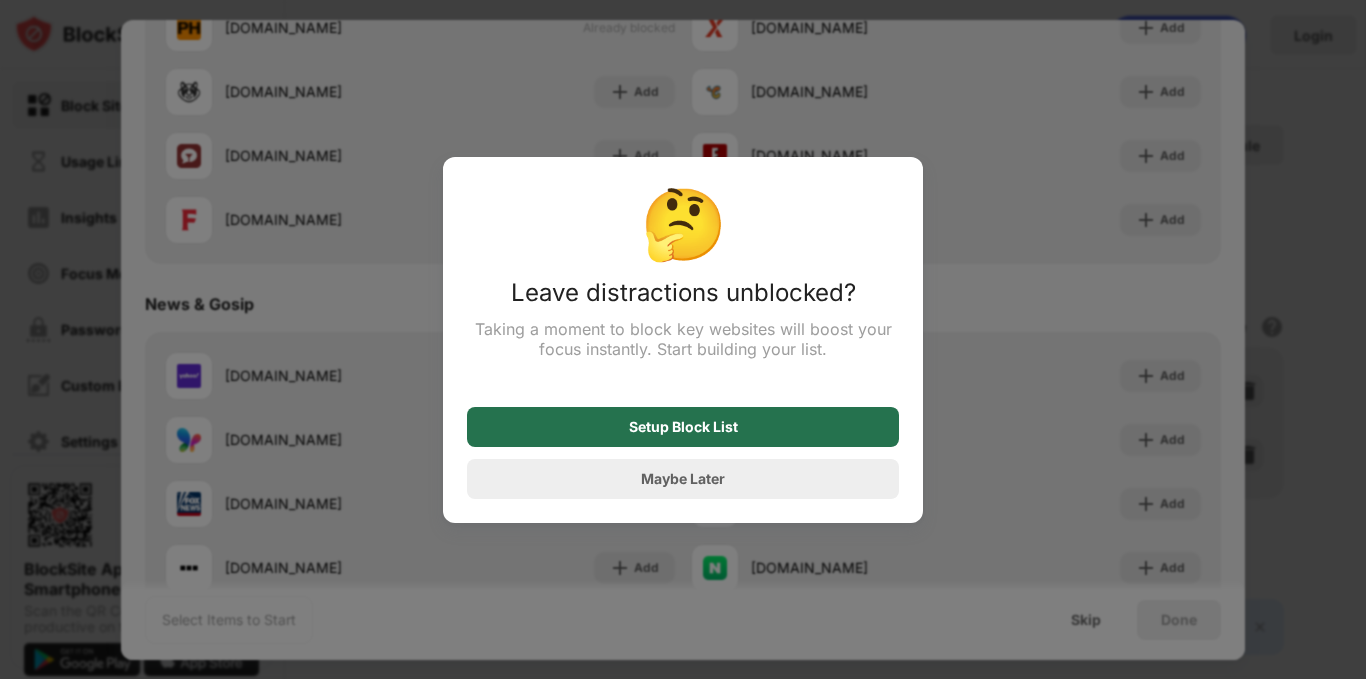 click on "Setup Block List" at bounding box center (683, 427) 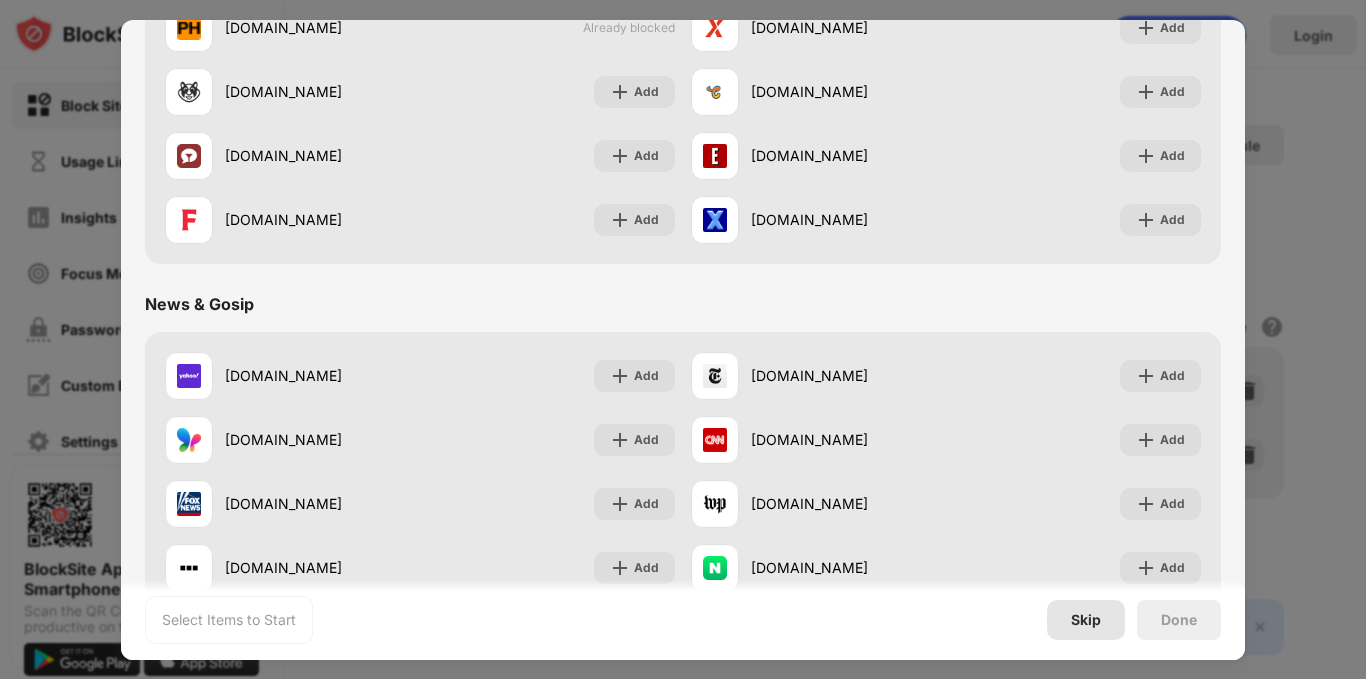 click on "Skip" at bounding box center [1086, 620] 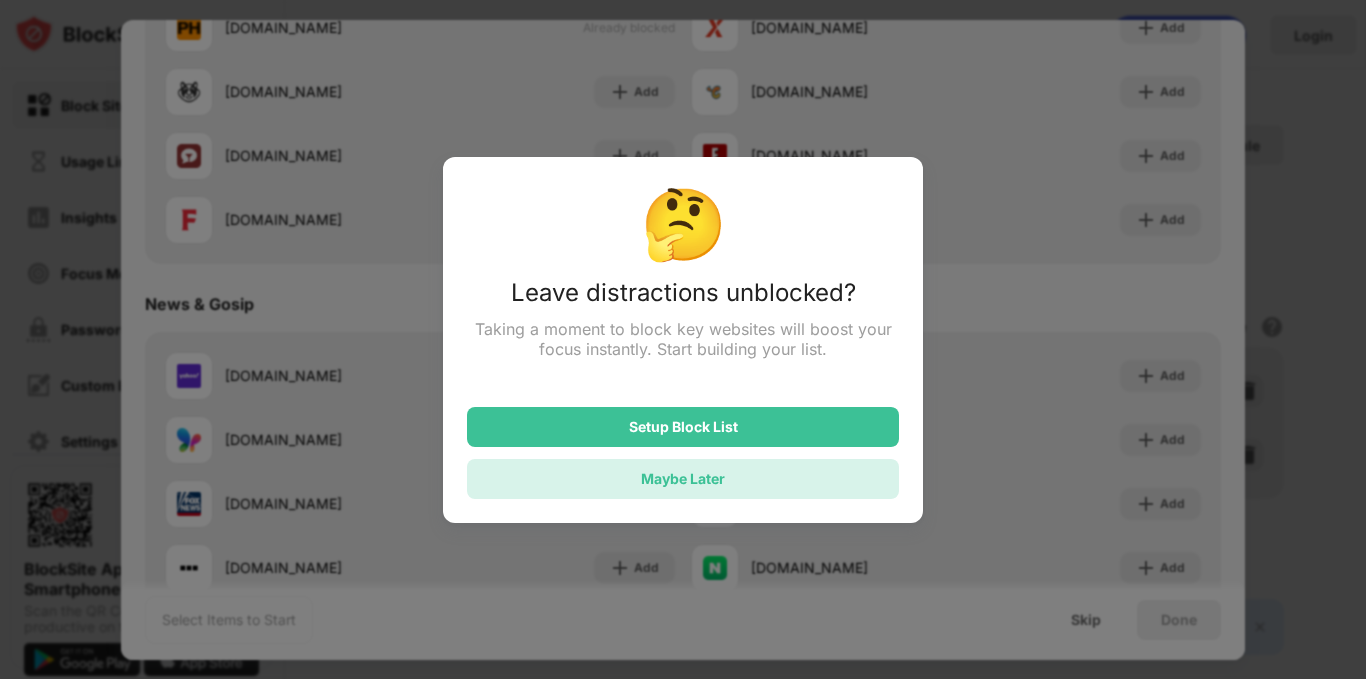 click on "Maybe Later" at bounding box center (683, 478) 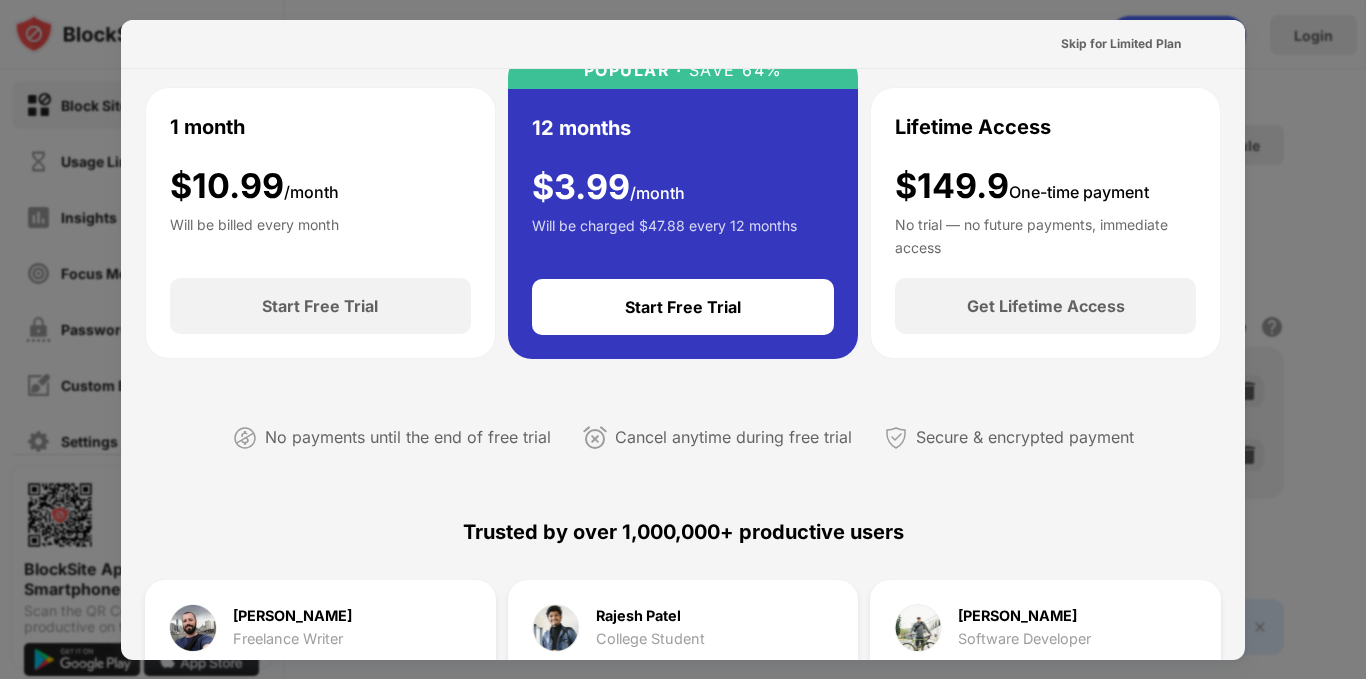 scroll, scrollTop: 0, scrollLeft: 0, axis: both 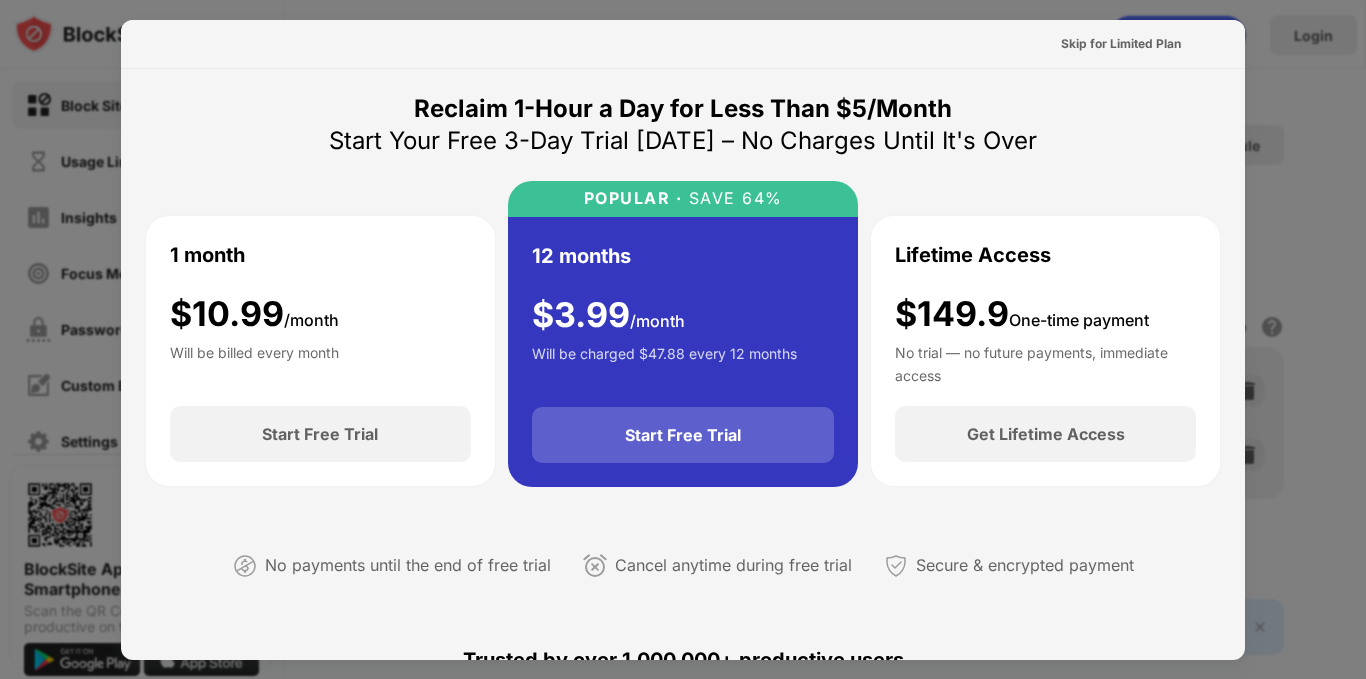 click on "Start Free Trial" at bounding box center (683, 435) 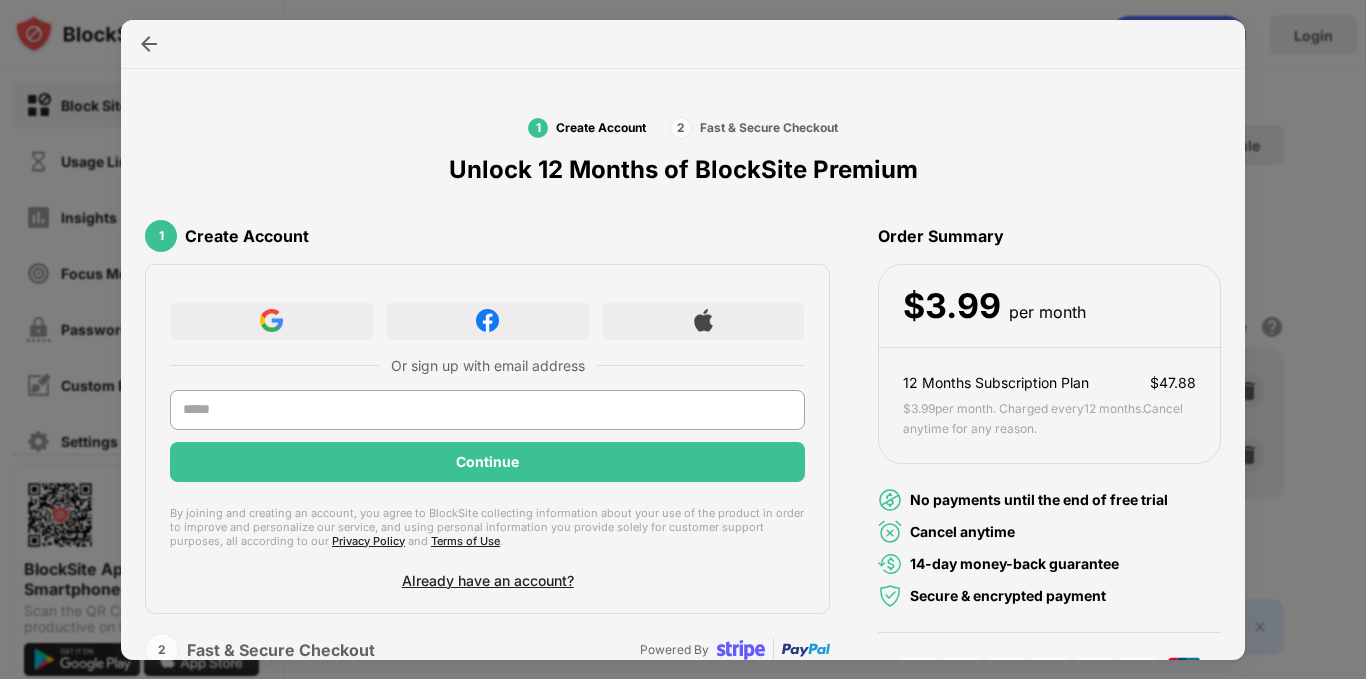 click at bounding box center (683, 44) 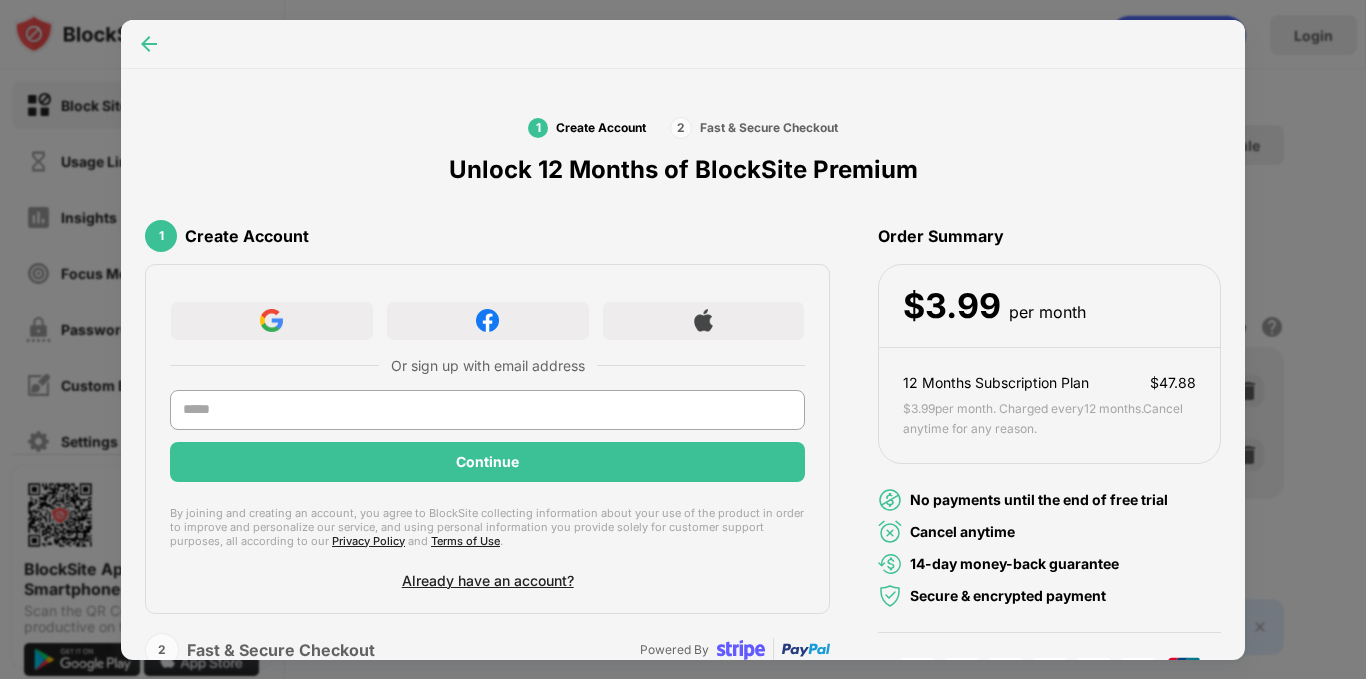 click at bounding box center [149, 44] 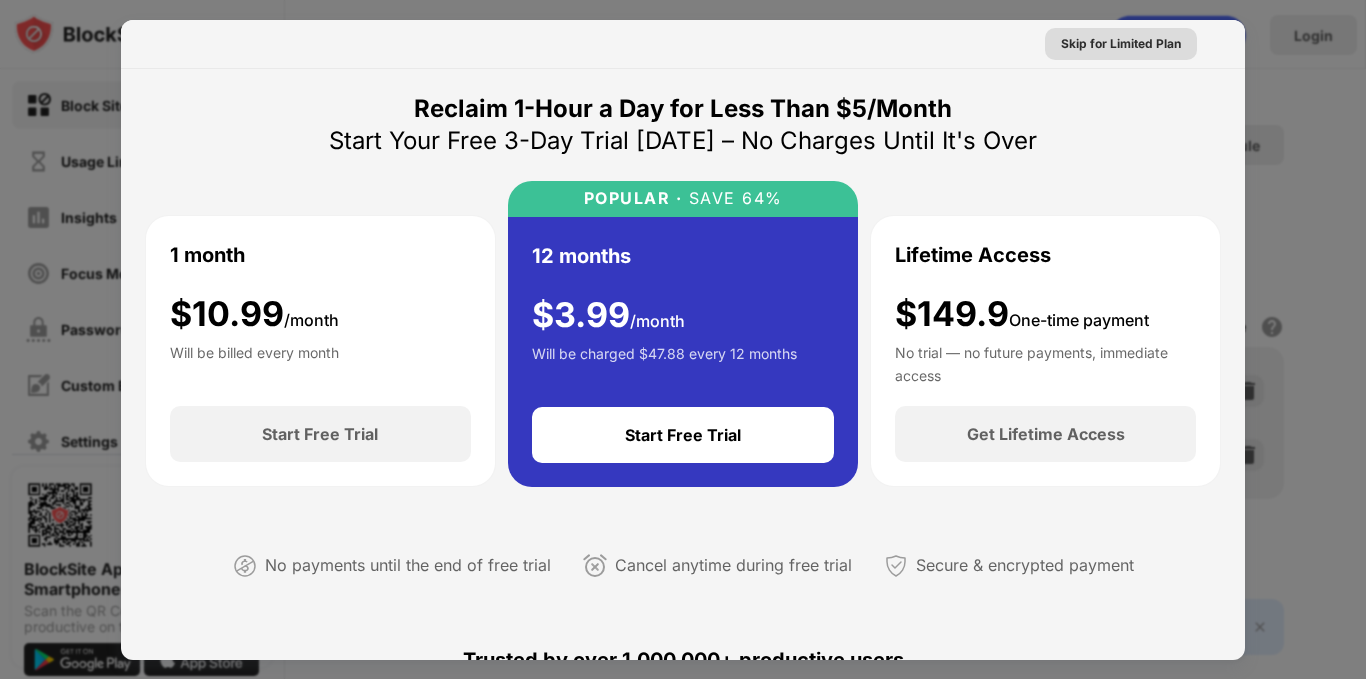 click on "Skip for Limited Plan" at bounding box center (1121, 44) 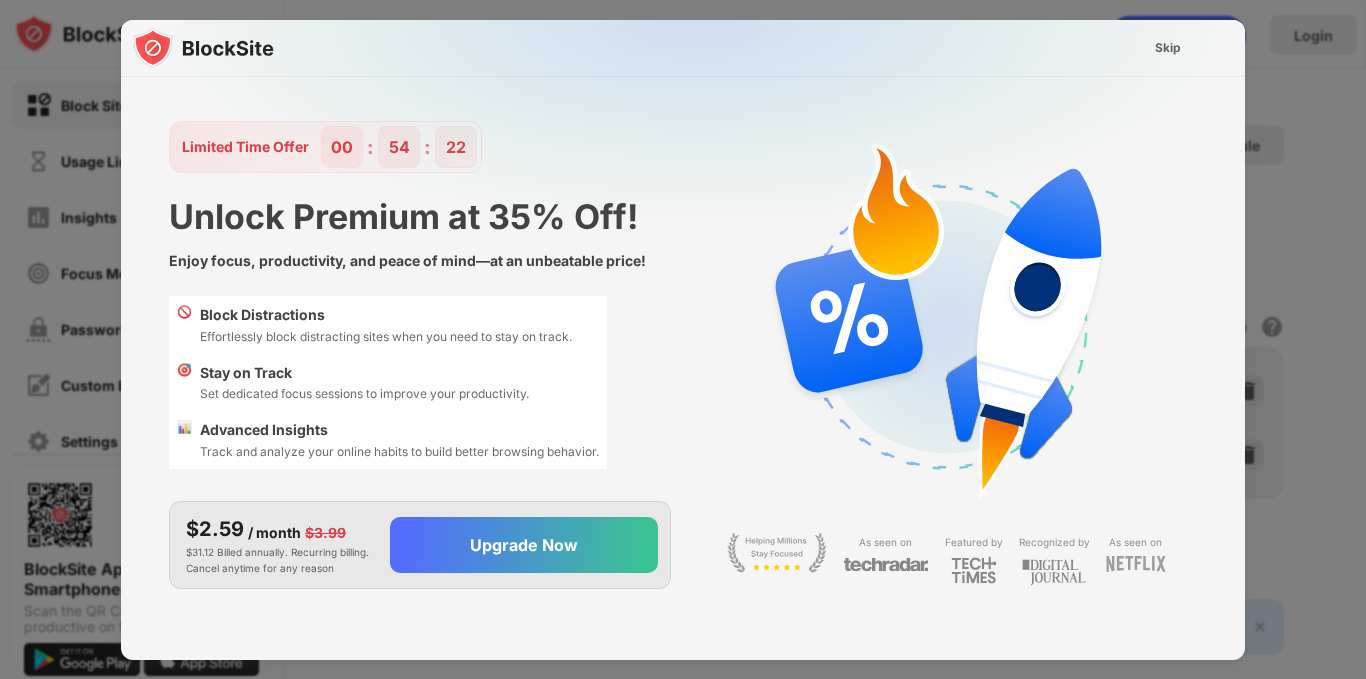 scroll, scrollTop: 48, scrollLeft: 0, axis: vertical 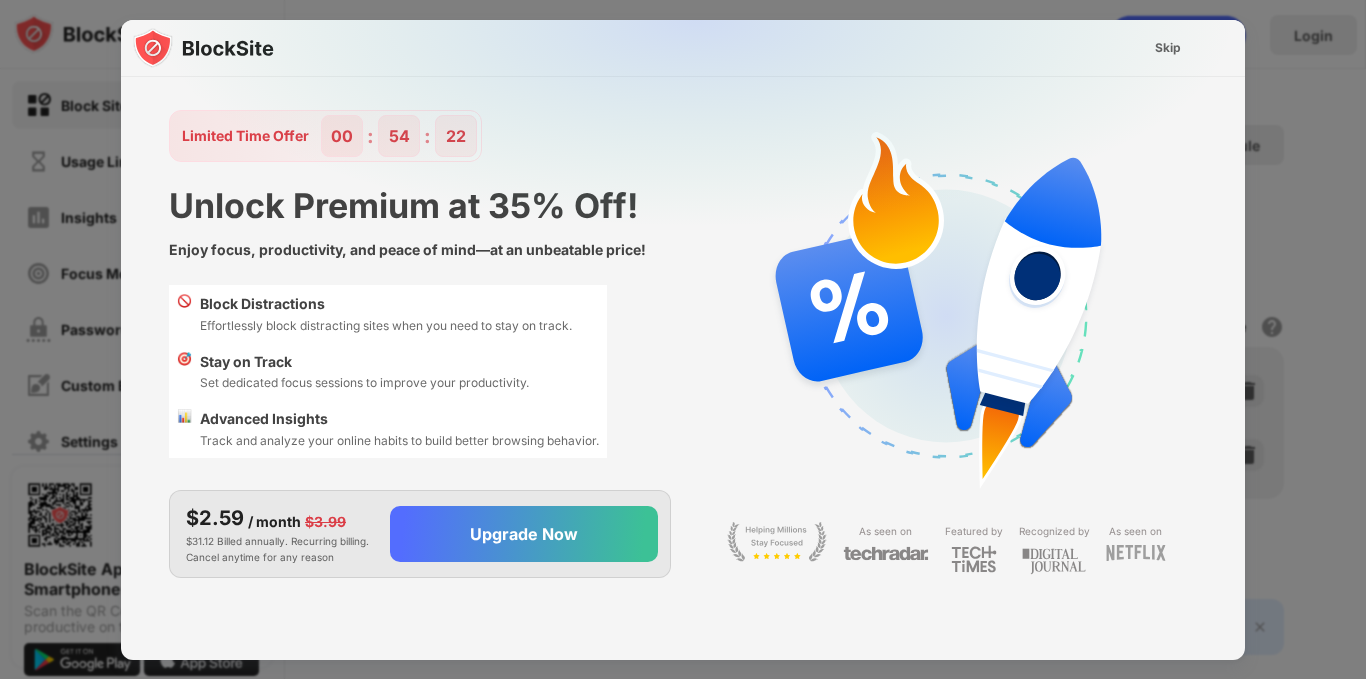 click on "Skip" at bounding box center (1168, 48) 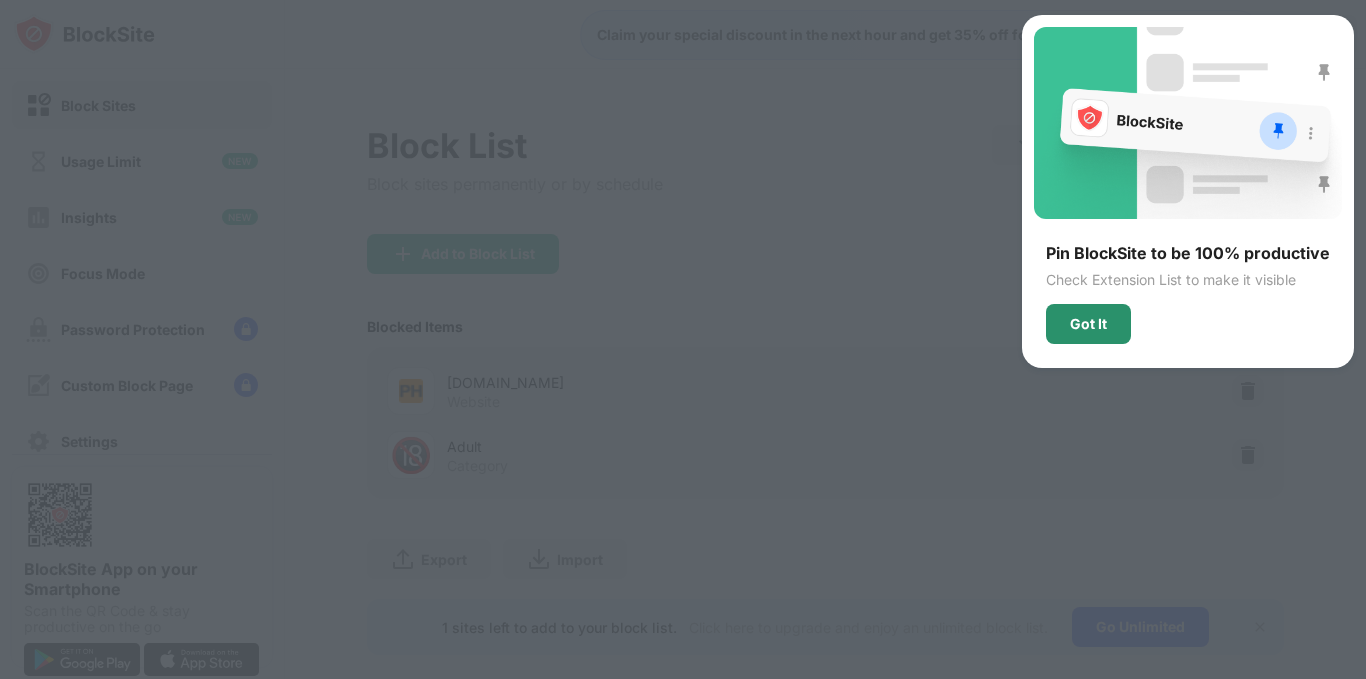click on "Got It" at bounding box center (1088, 324) 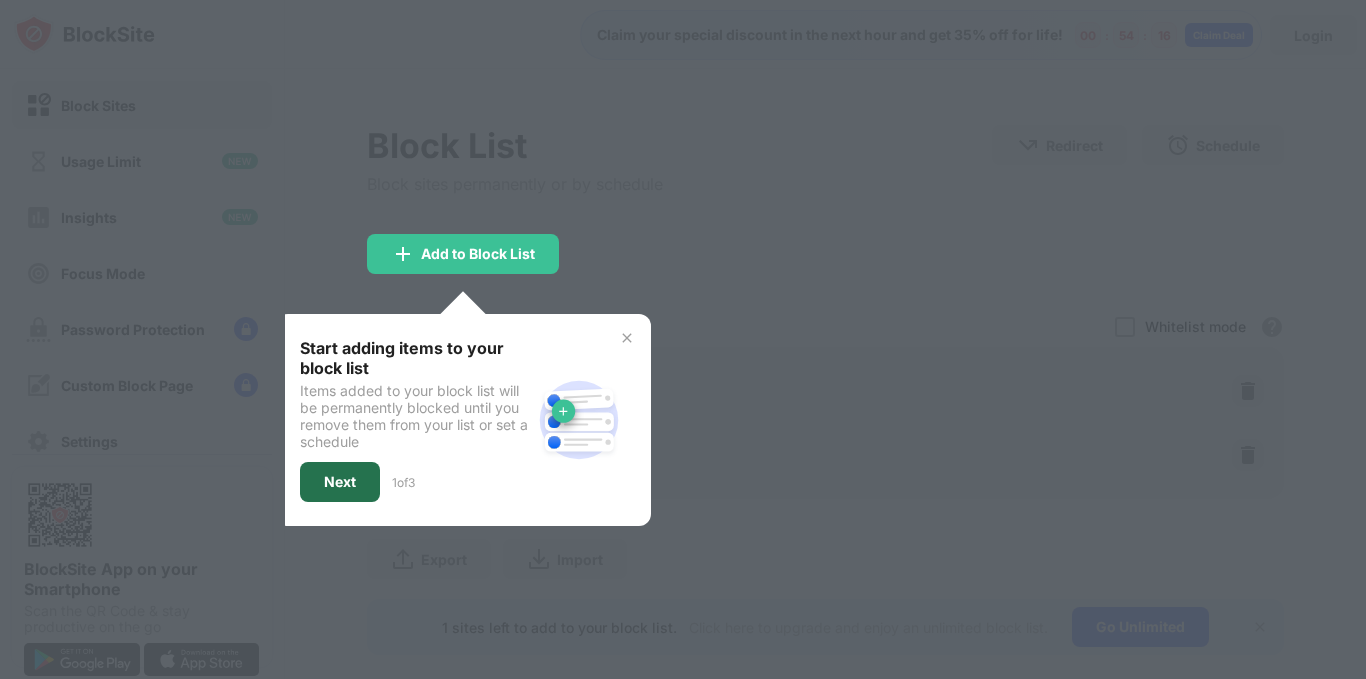 click on "Next" at bounding box center [340, 482] 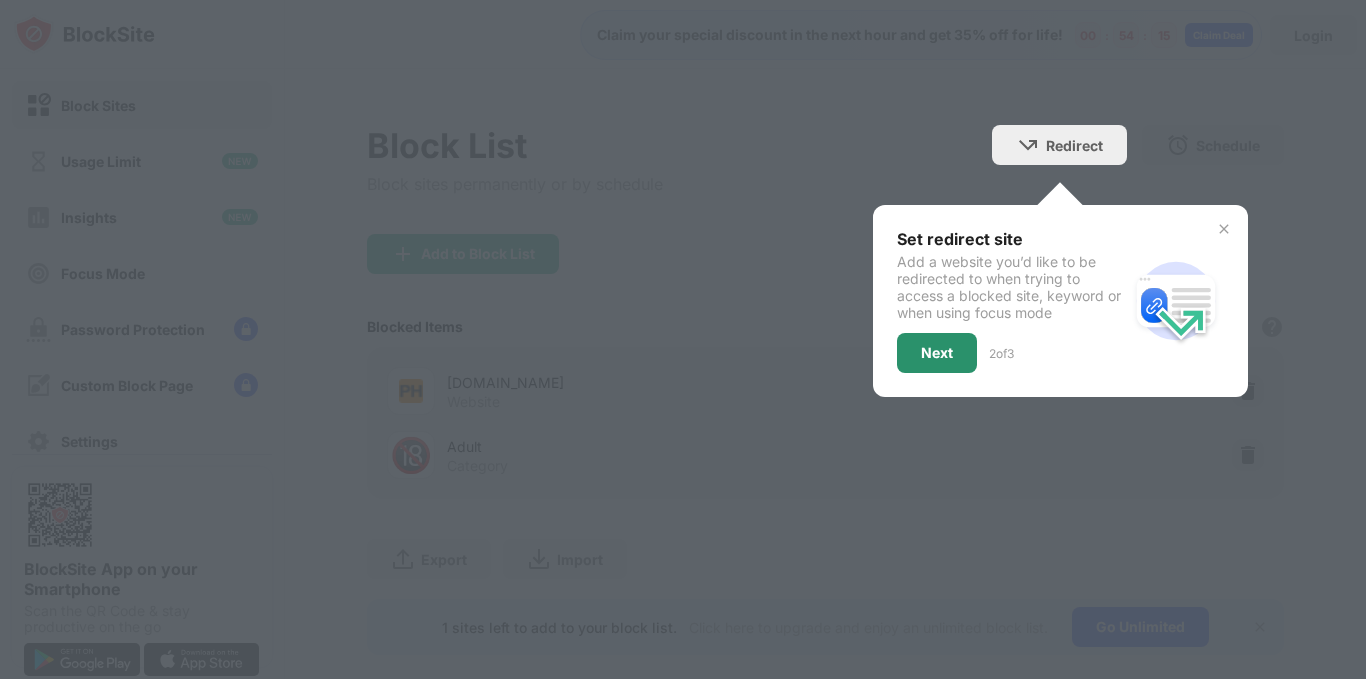 click on "Next" at bounding box center (937, 353) 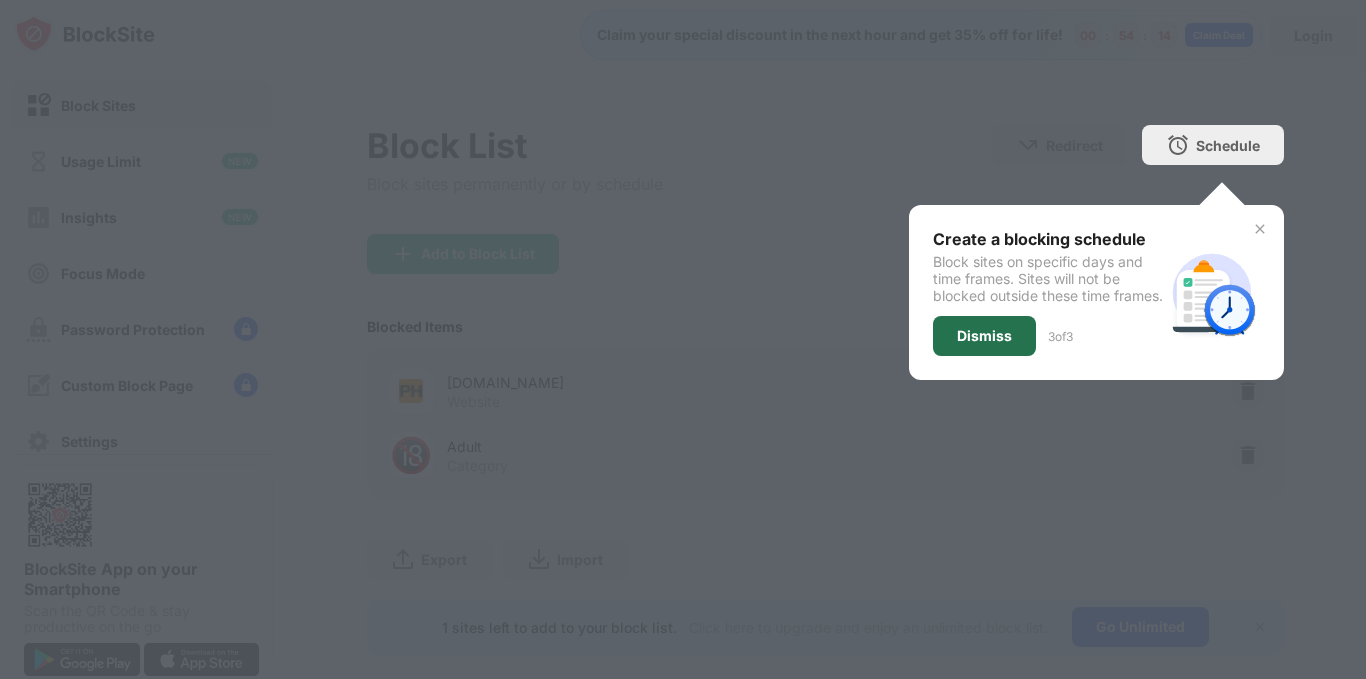 click on "Dismiss" at bounding box center (984, 336) 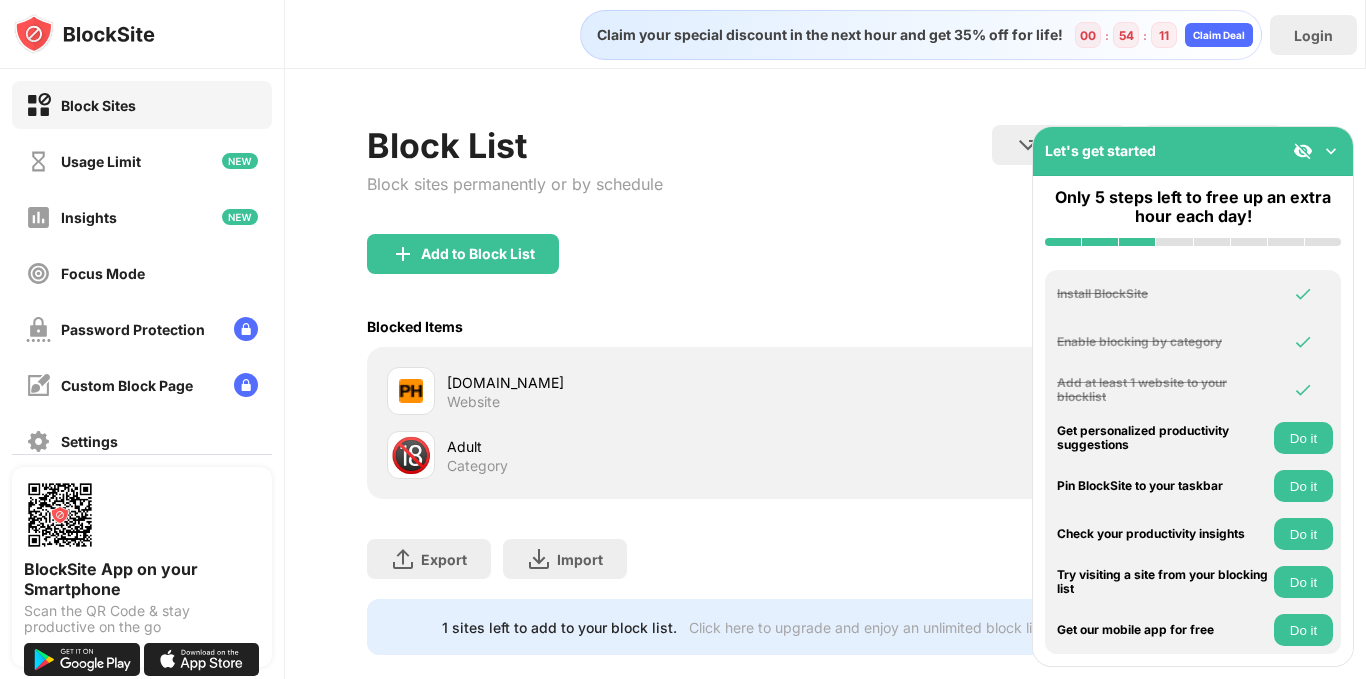 click at bounding box center (1331, 151) 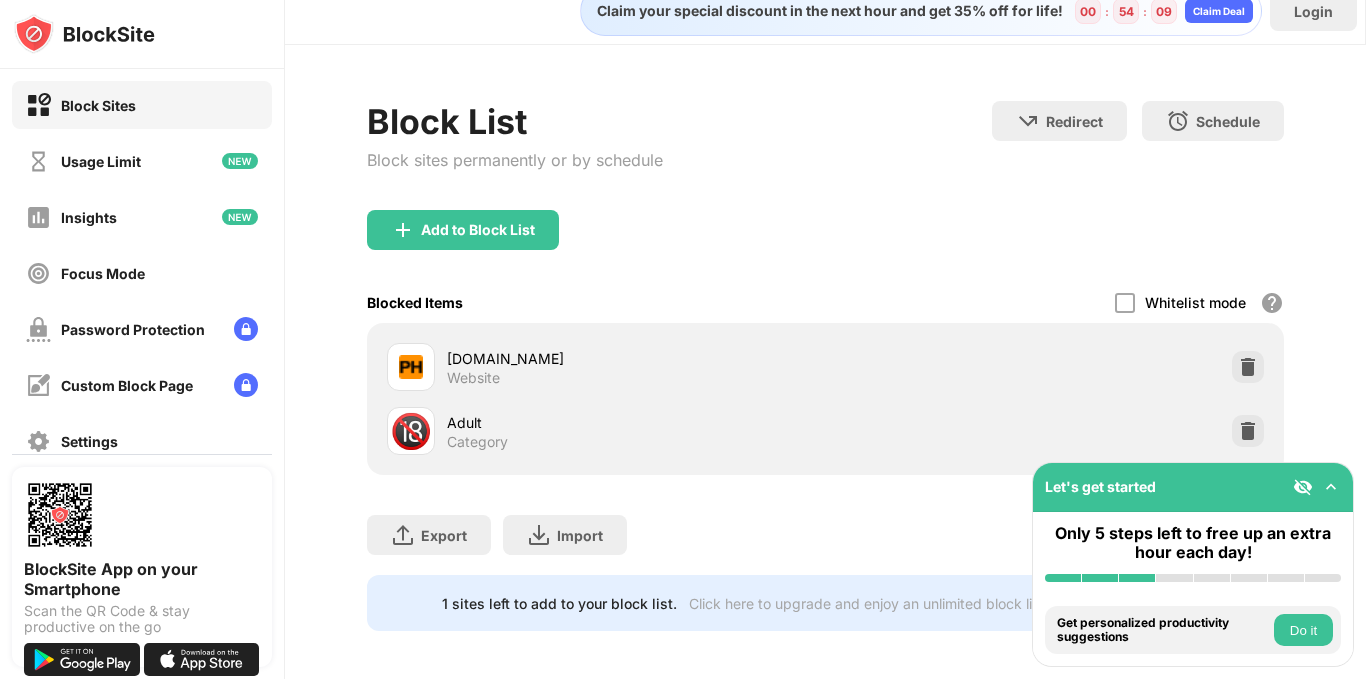 scroll, scrollTop: 47, scrollLeft: 0, axis: vertical 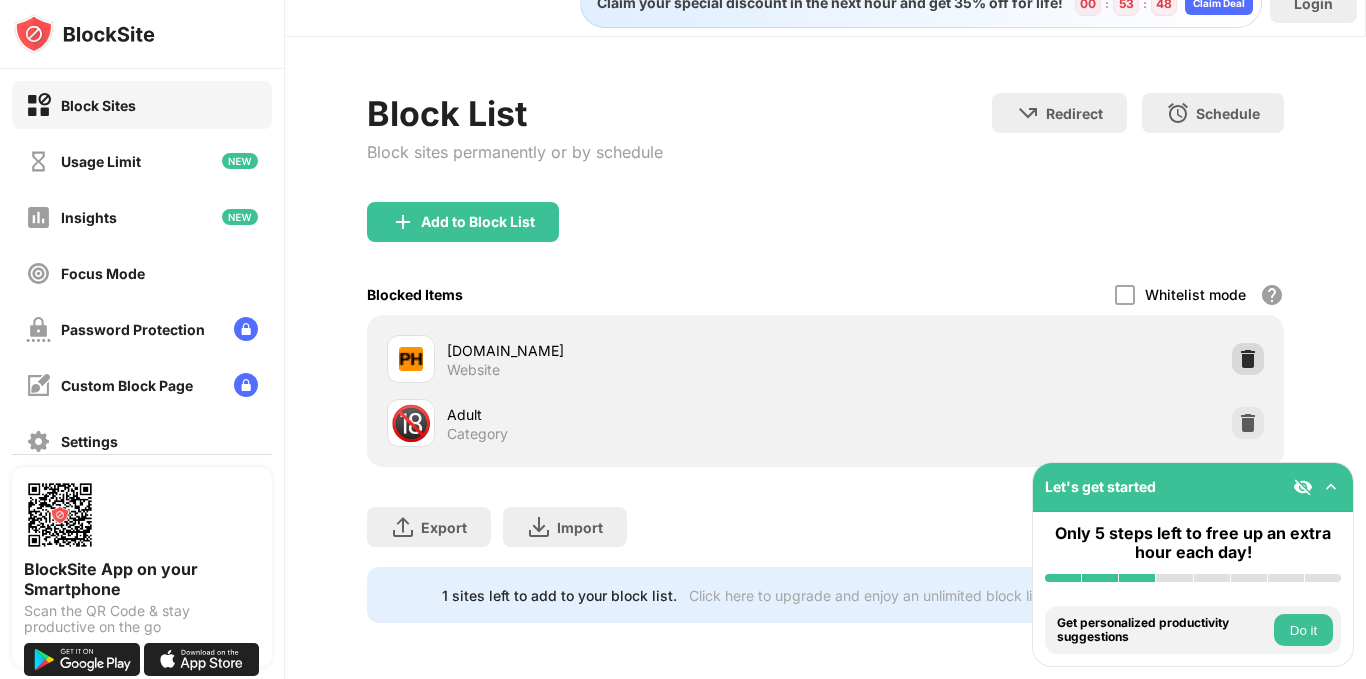 click at bounding box center [1248, 359] 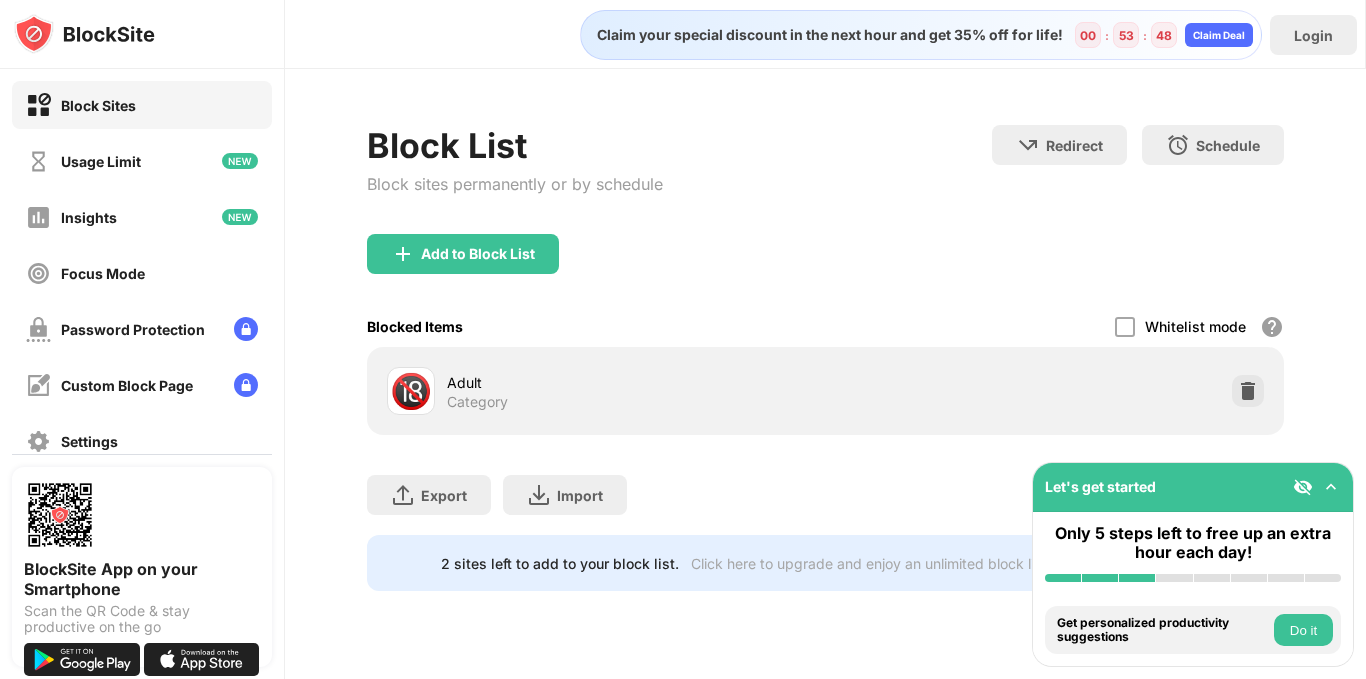 scroll, scrollTop: 0, scrollLeft: 0, axis: both 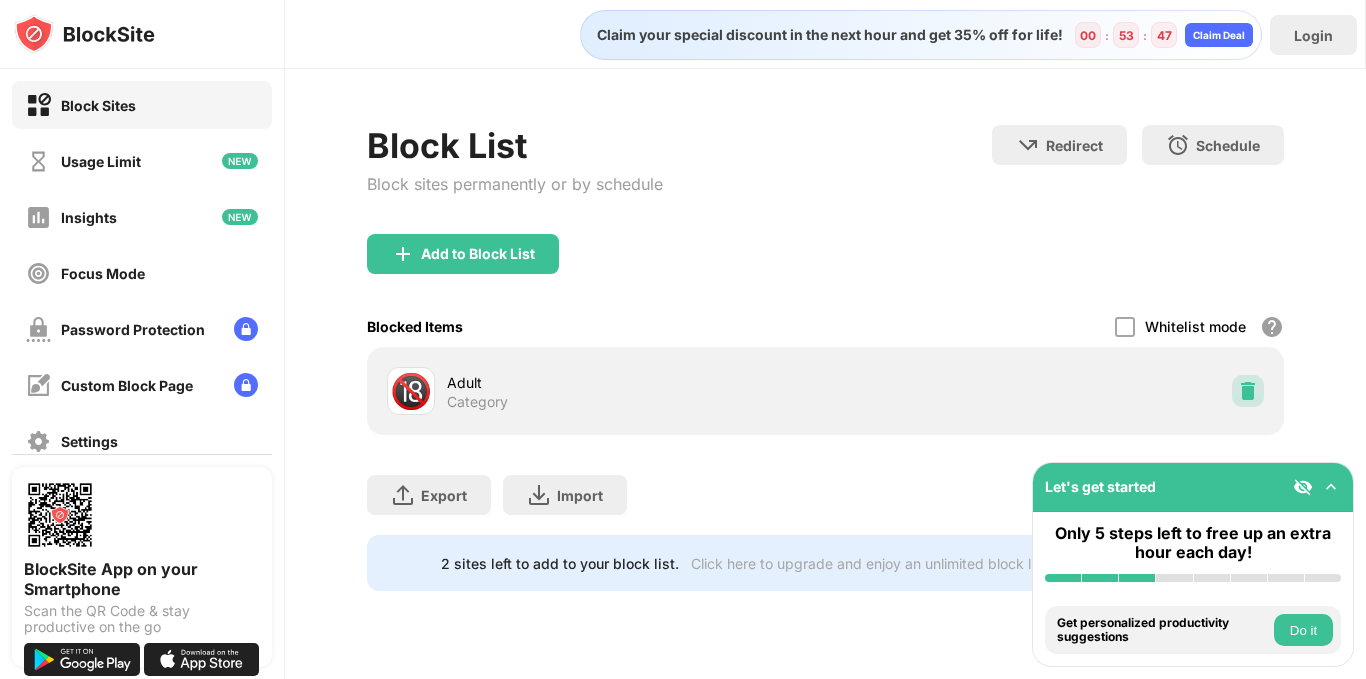 click at bounding box center [1248, 391] 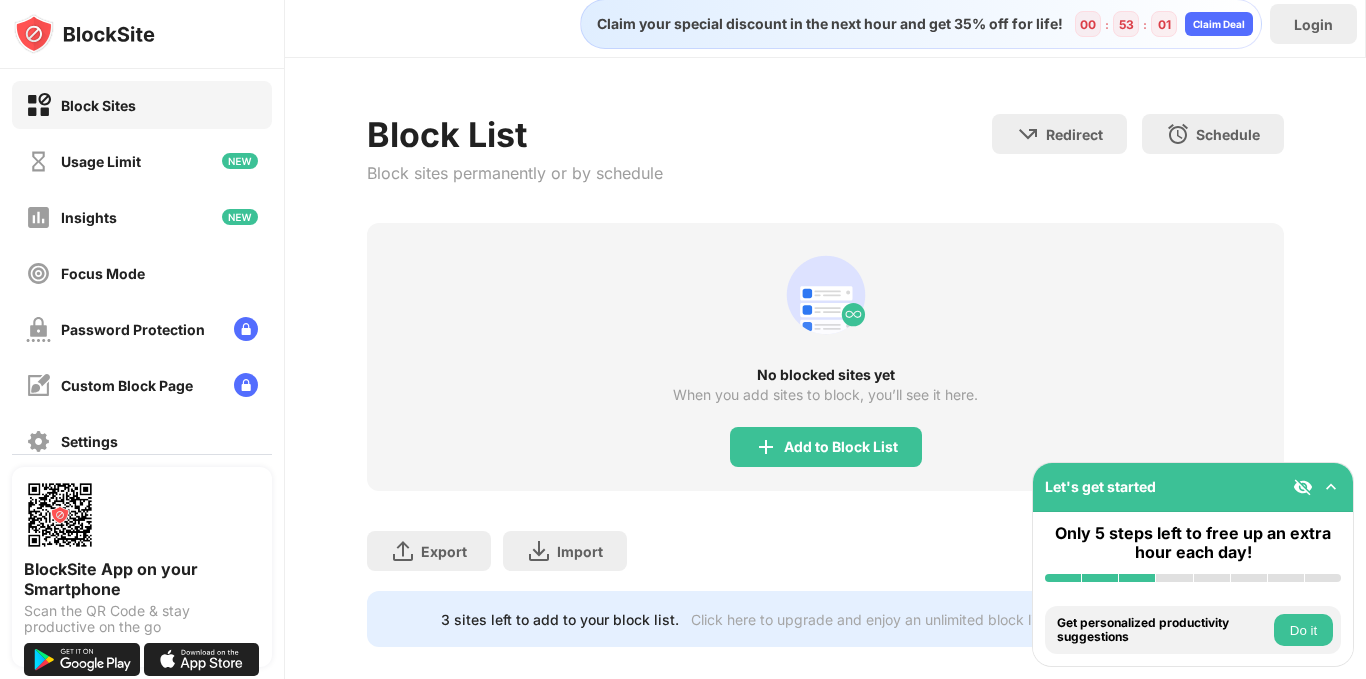 scroll, scrollTop: 0, scrollLeft: 0, axis: both 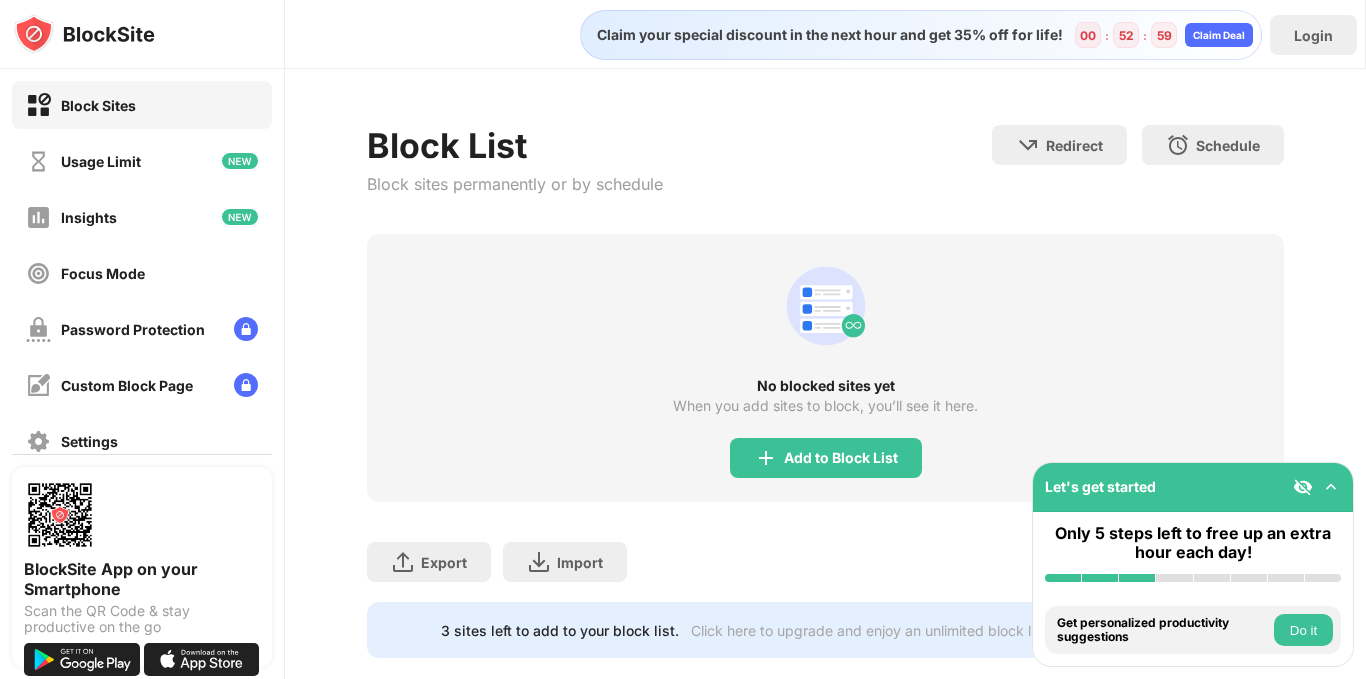 click on "Block Sites" at bounding box center [98, 105] 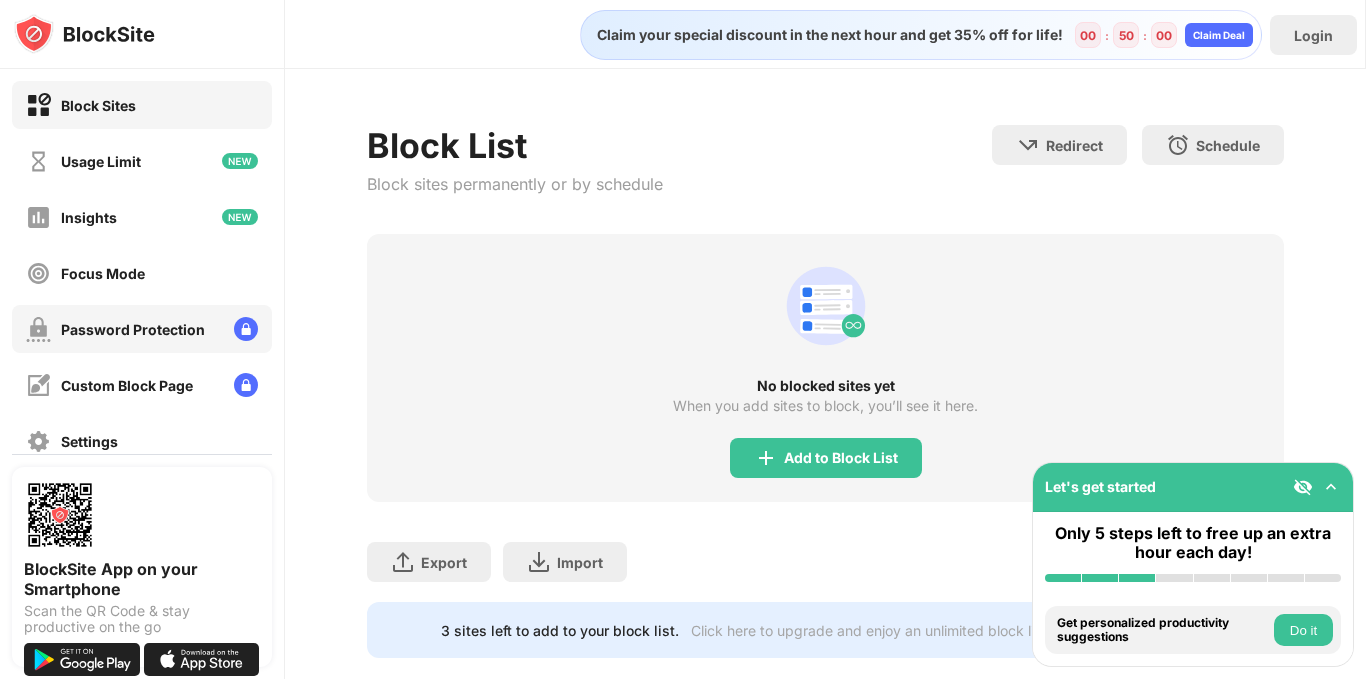 click on "Password Protection" at bounding box center [133, 329] 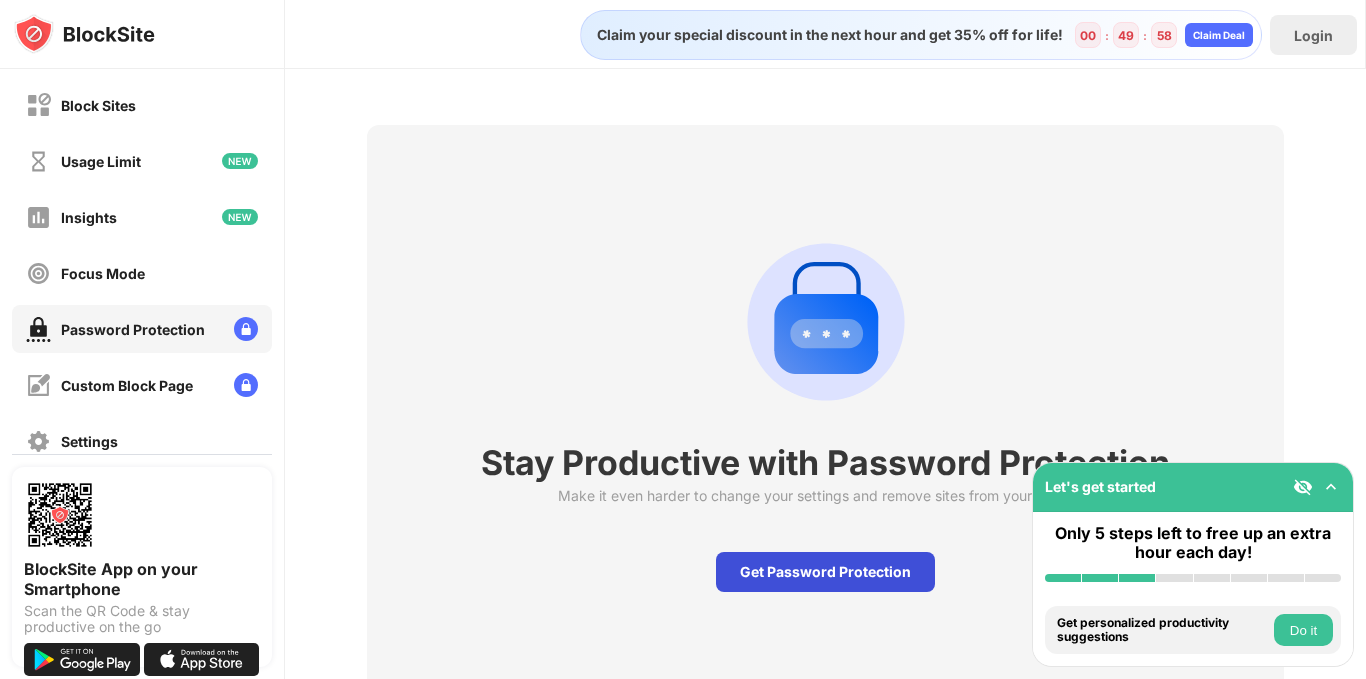 click on "Get Password Protection" at bounding box center (825, 572) 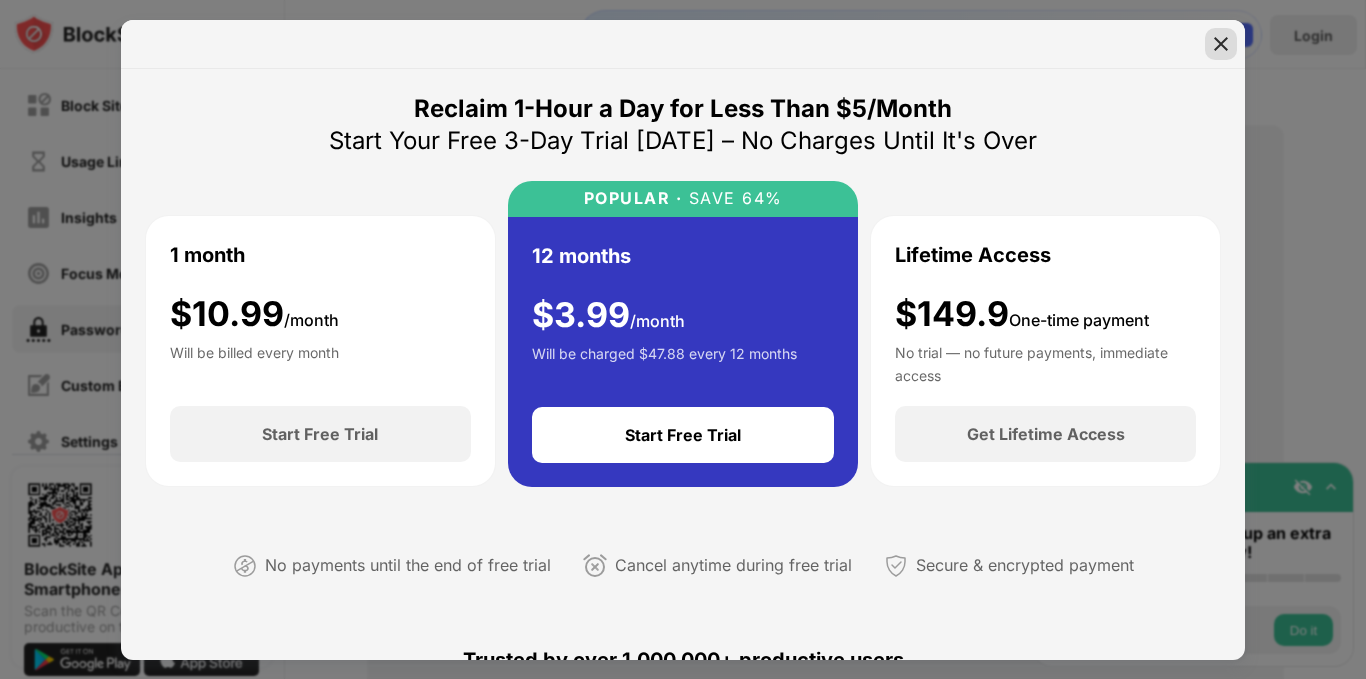 click at bounding box center (1221, 44) 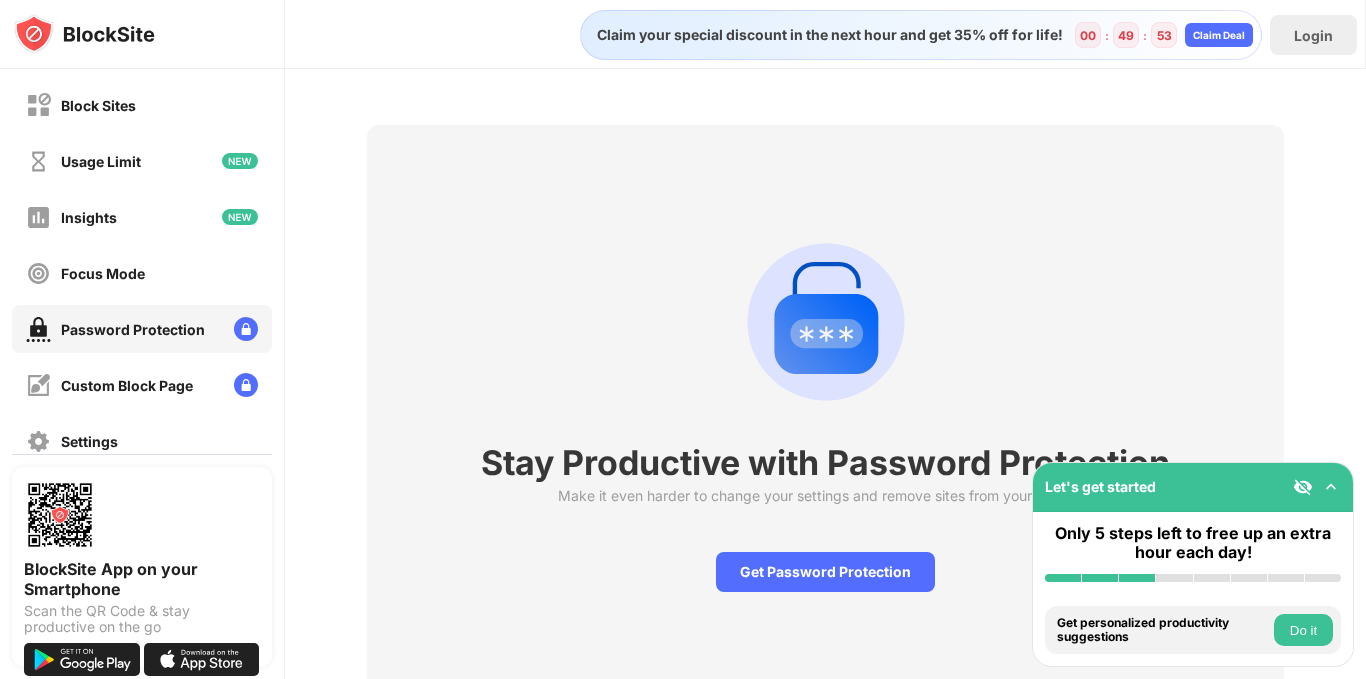 click on "Let's get started" at bounding box center (1193, 487) 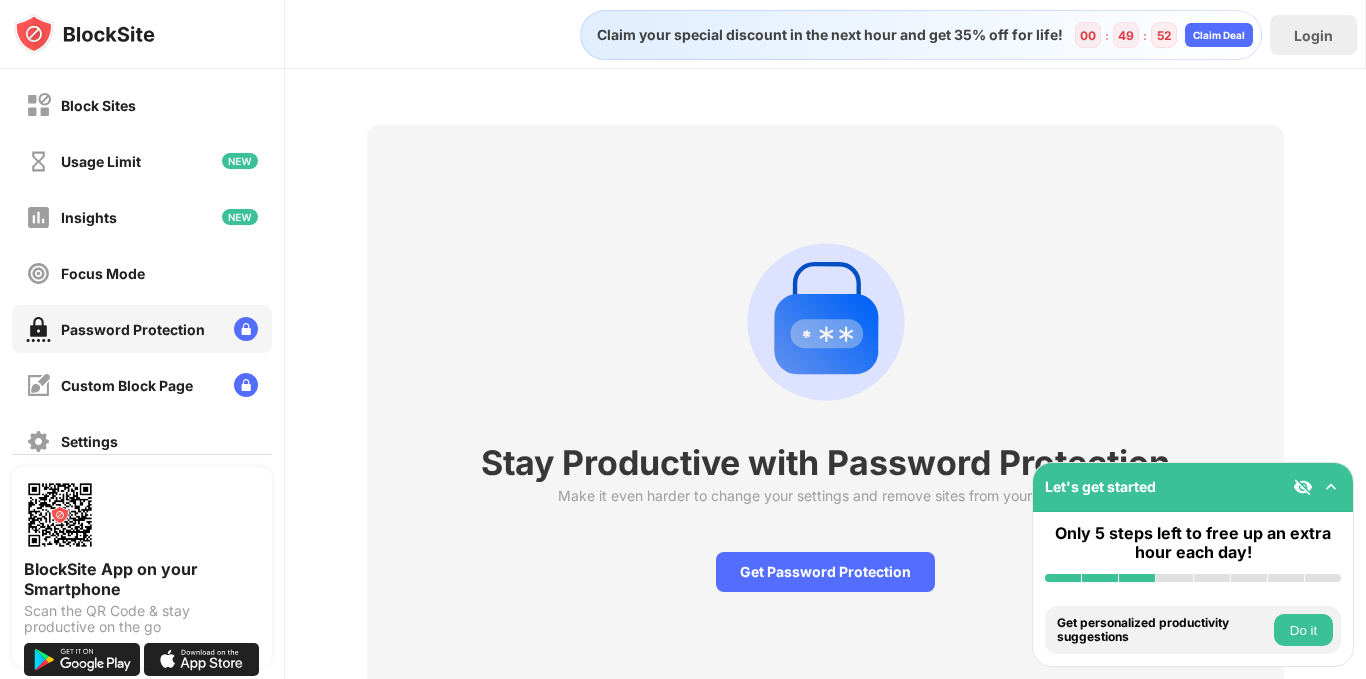 click at bounding box center [1303, 487] 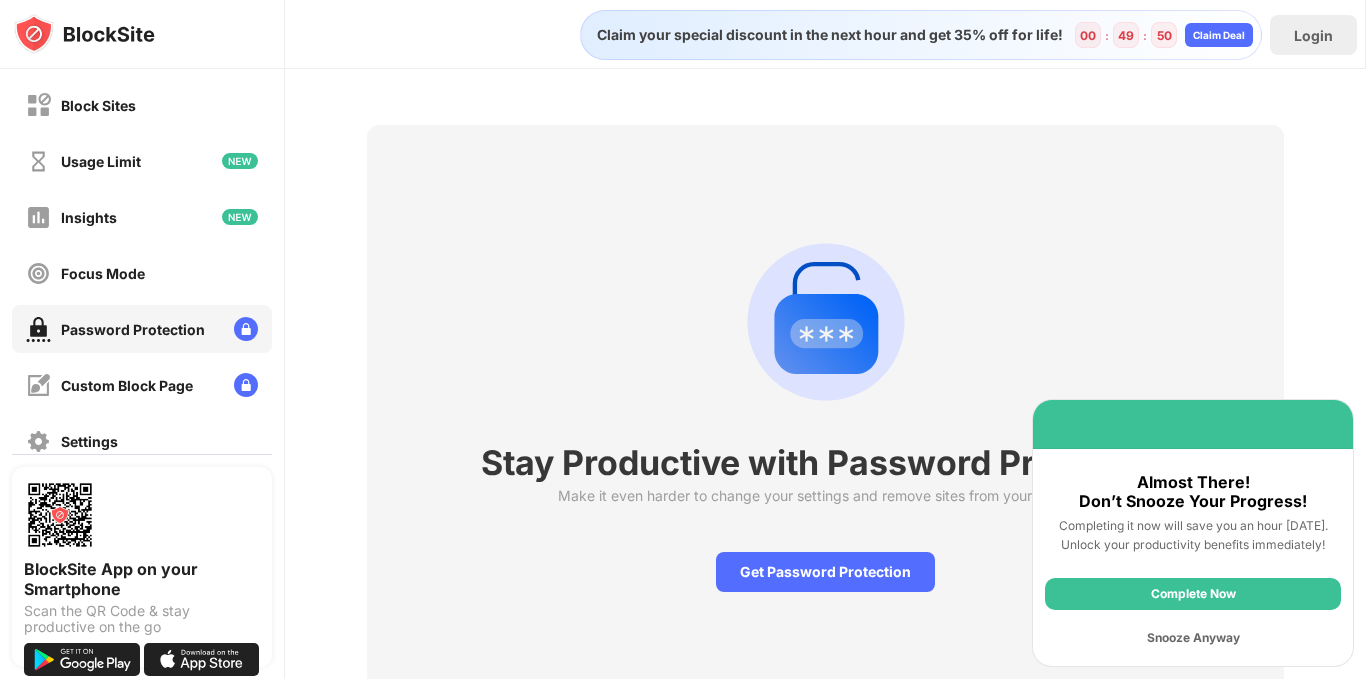 click on "Complete Now" at bounding box center (1193, 594) 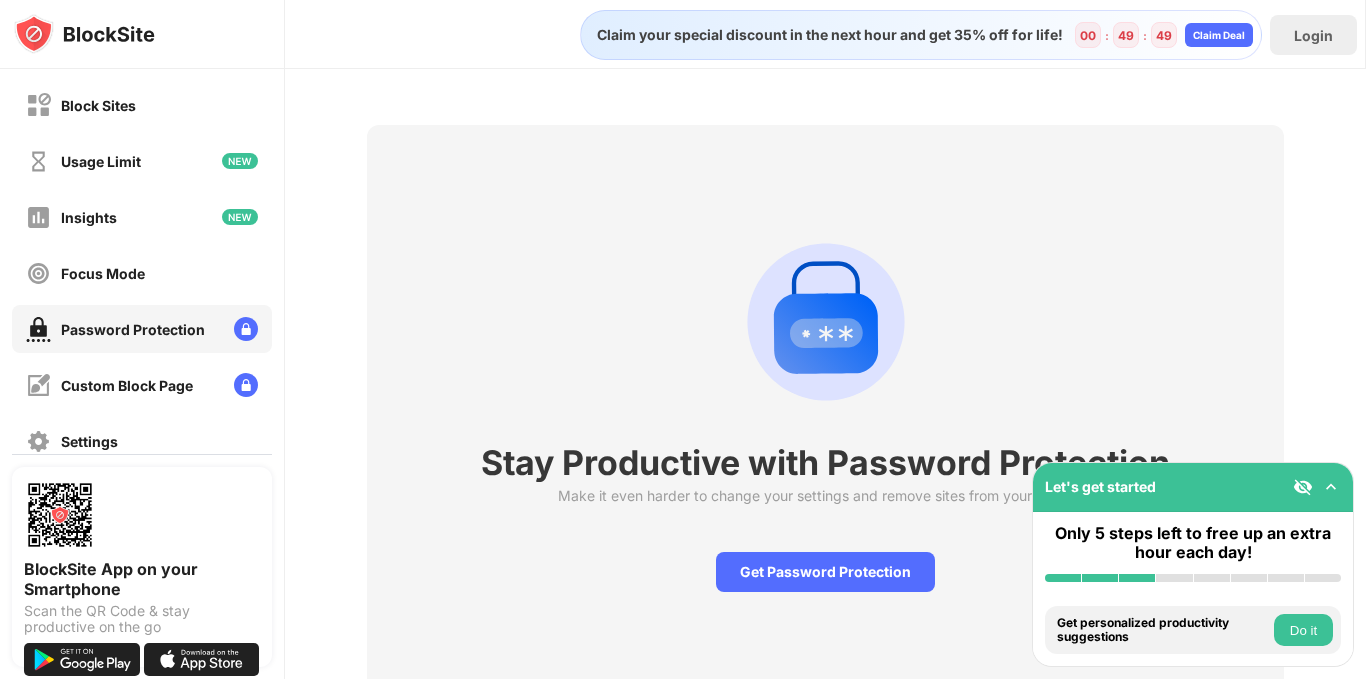 click at bounding box center [1303, 487] 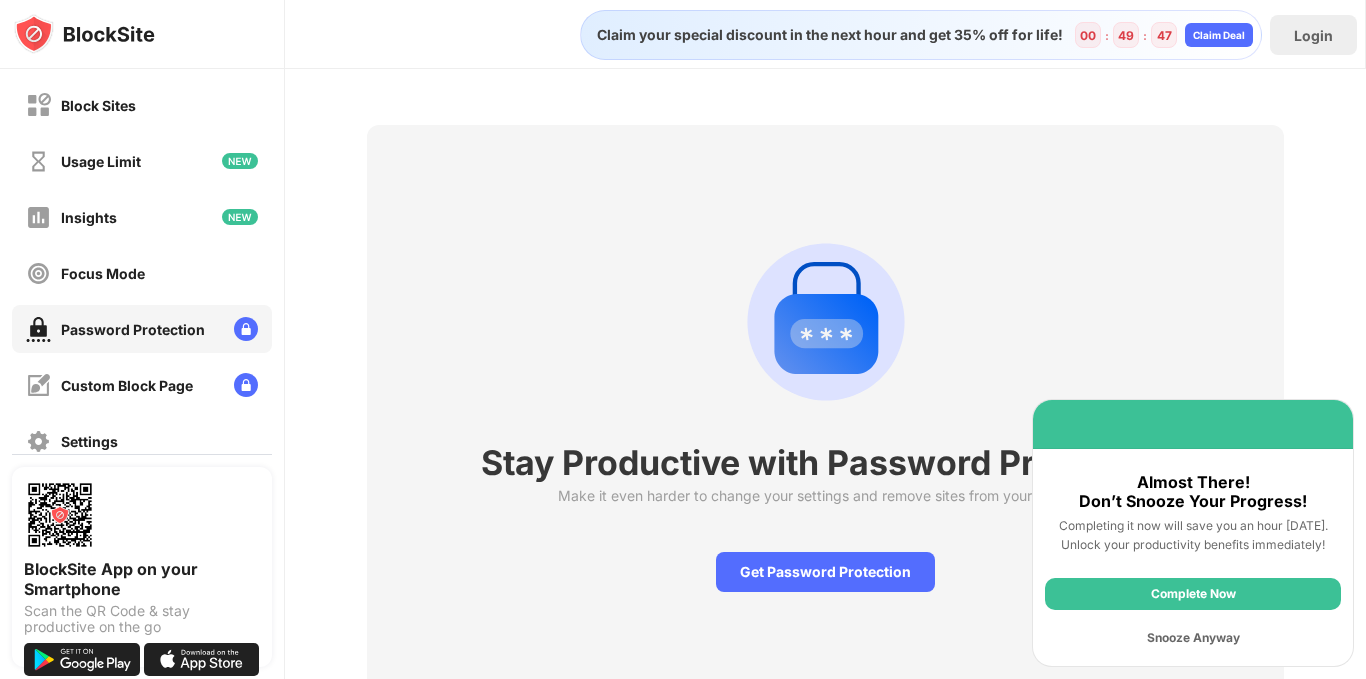 click on "Snooze Anyway" at bounding box center [1193, 638] 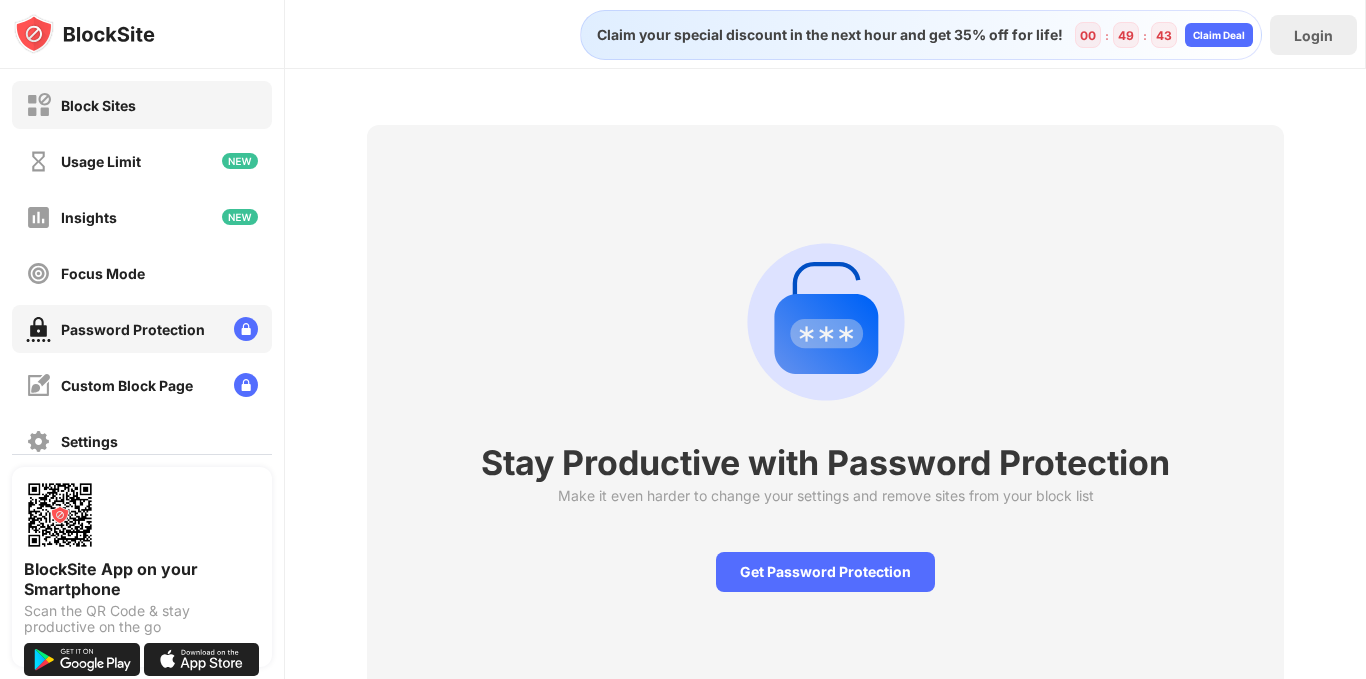 click on "Block Sites" at bounding box center (81, 105) 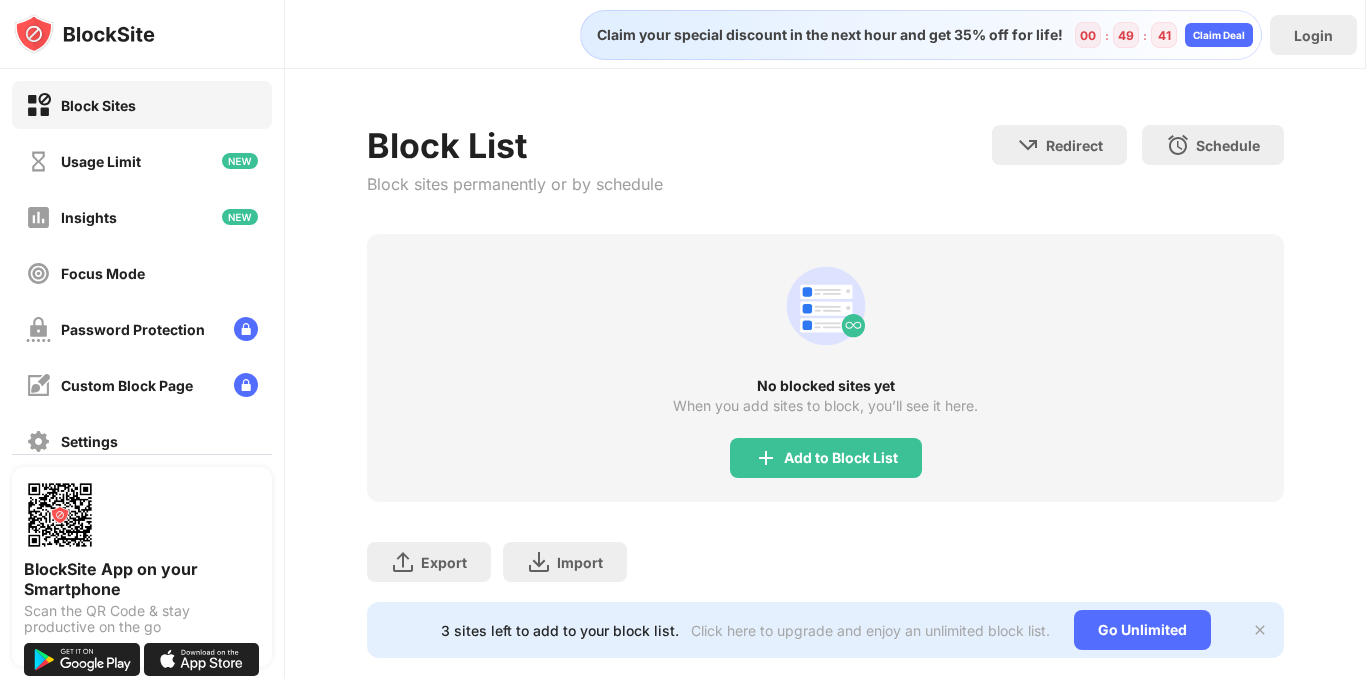 scroll, scrollTop: 50, scrollLeft: 0, axis: vertical 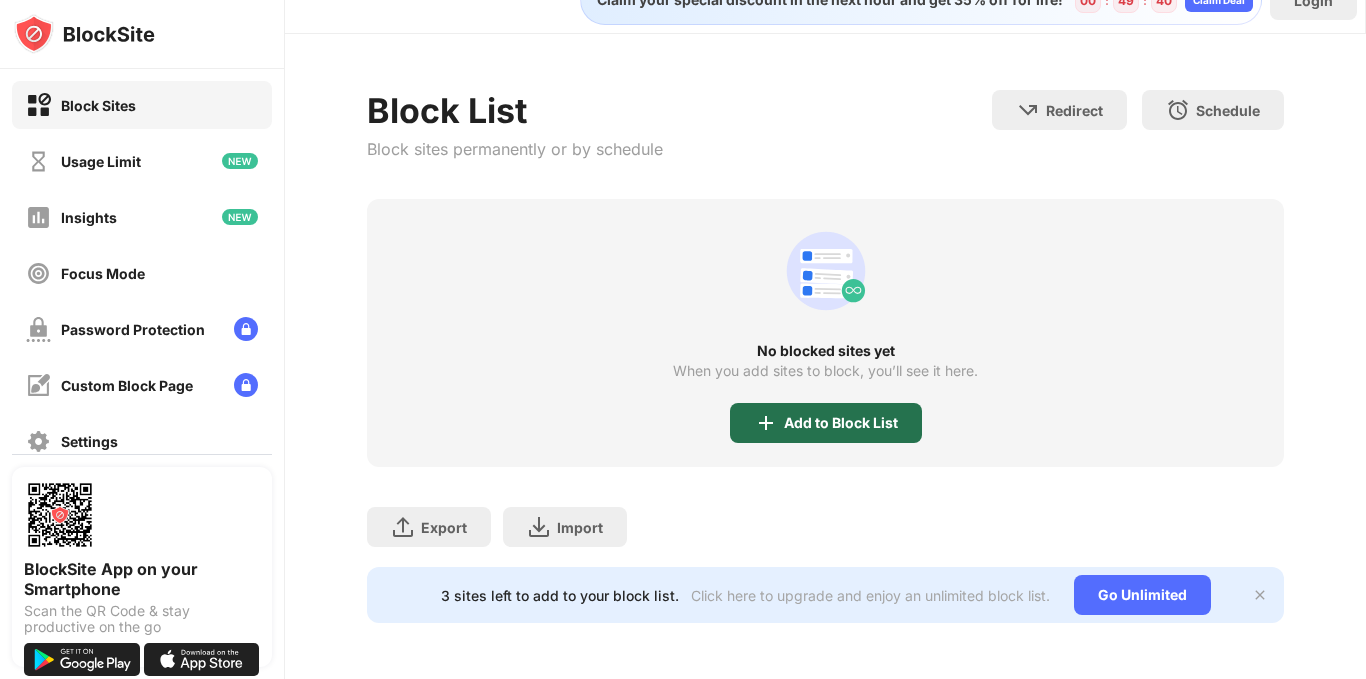 click on "Add to Block List" at bounding box center (841, 423) 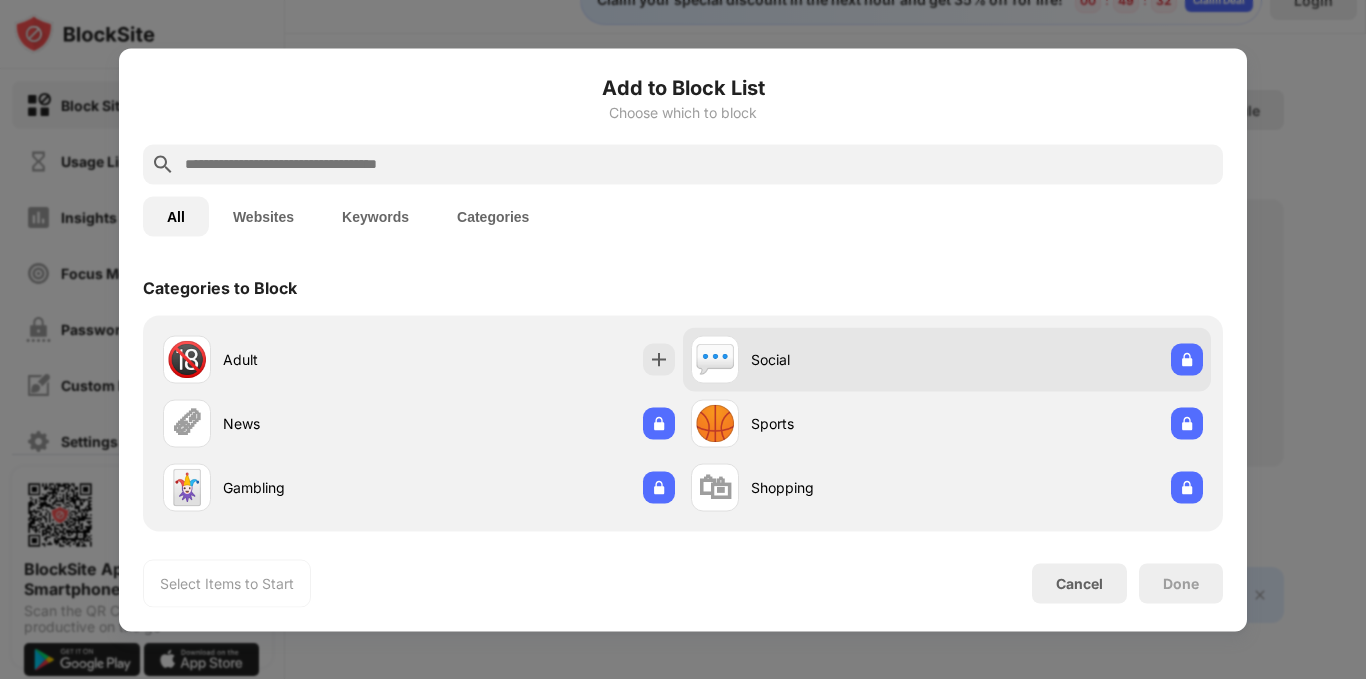 scroll, scrollTop: 0, scrollLeft: 0, axis: both 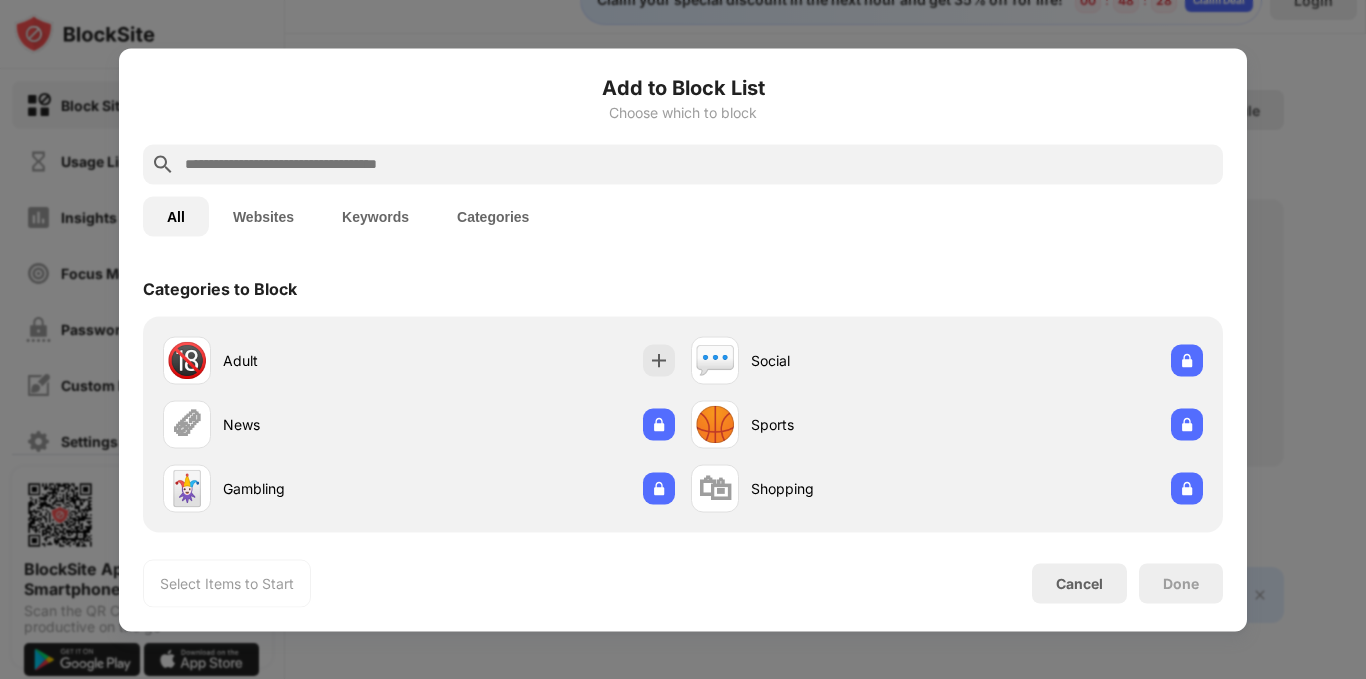 click at bounding box center (683, 339) 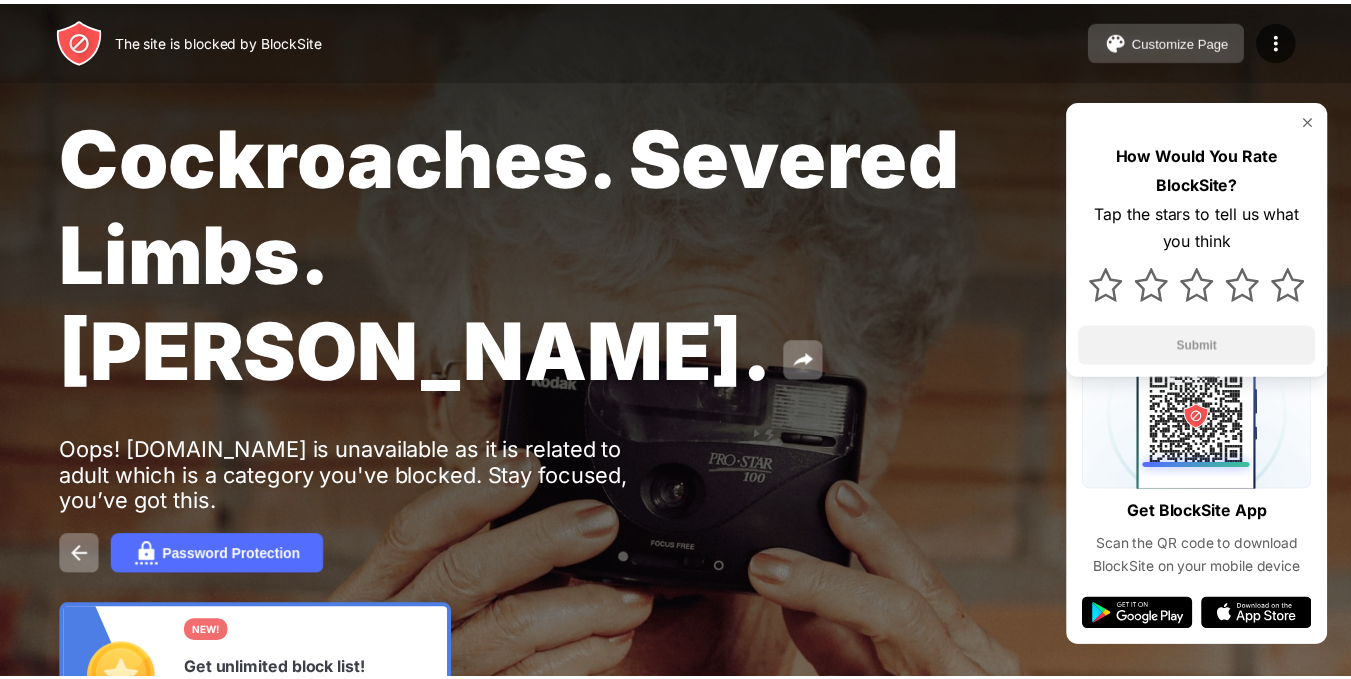 scroll, scrollTop: 0, scrollLeft: 0, axis: both 